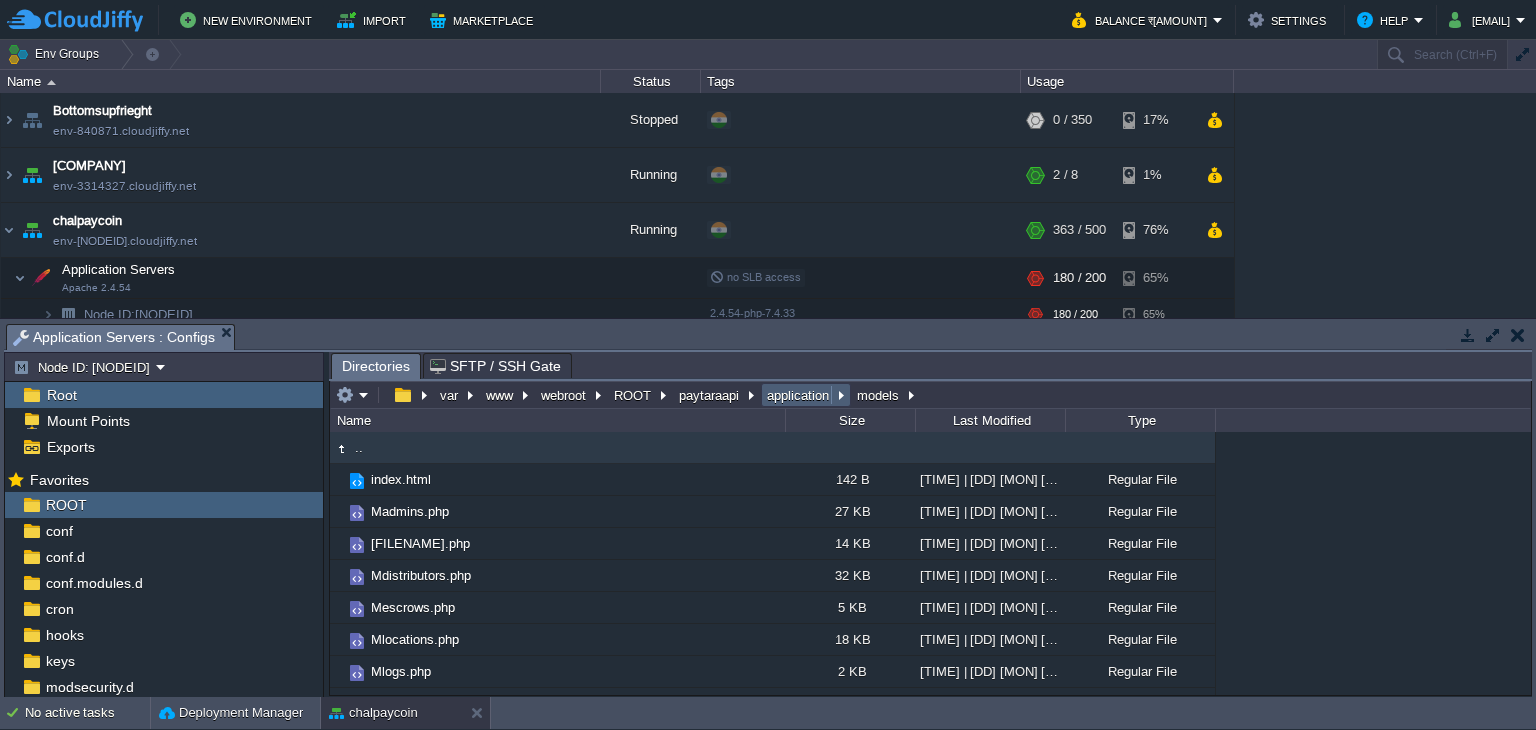 scroll, scrollTop: 0, scrollLeft: 0, axis: both 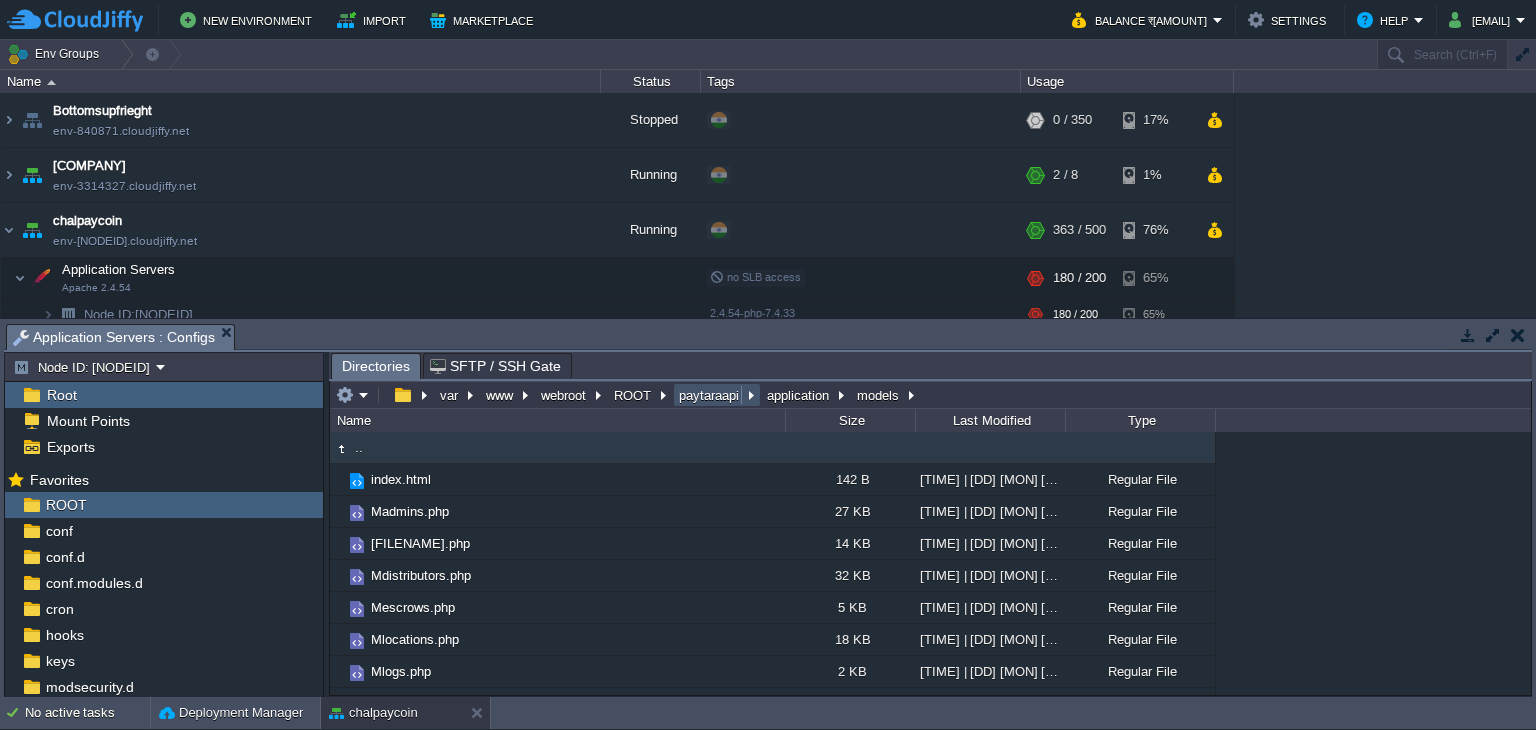 click on "paytaraapi" at bounding box center (710, 395) 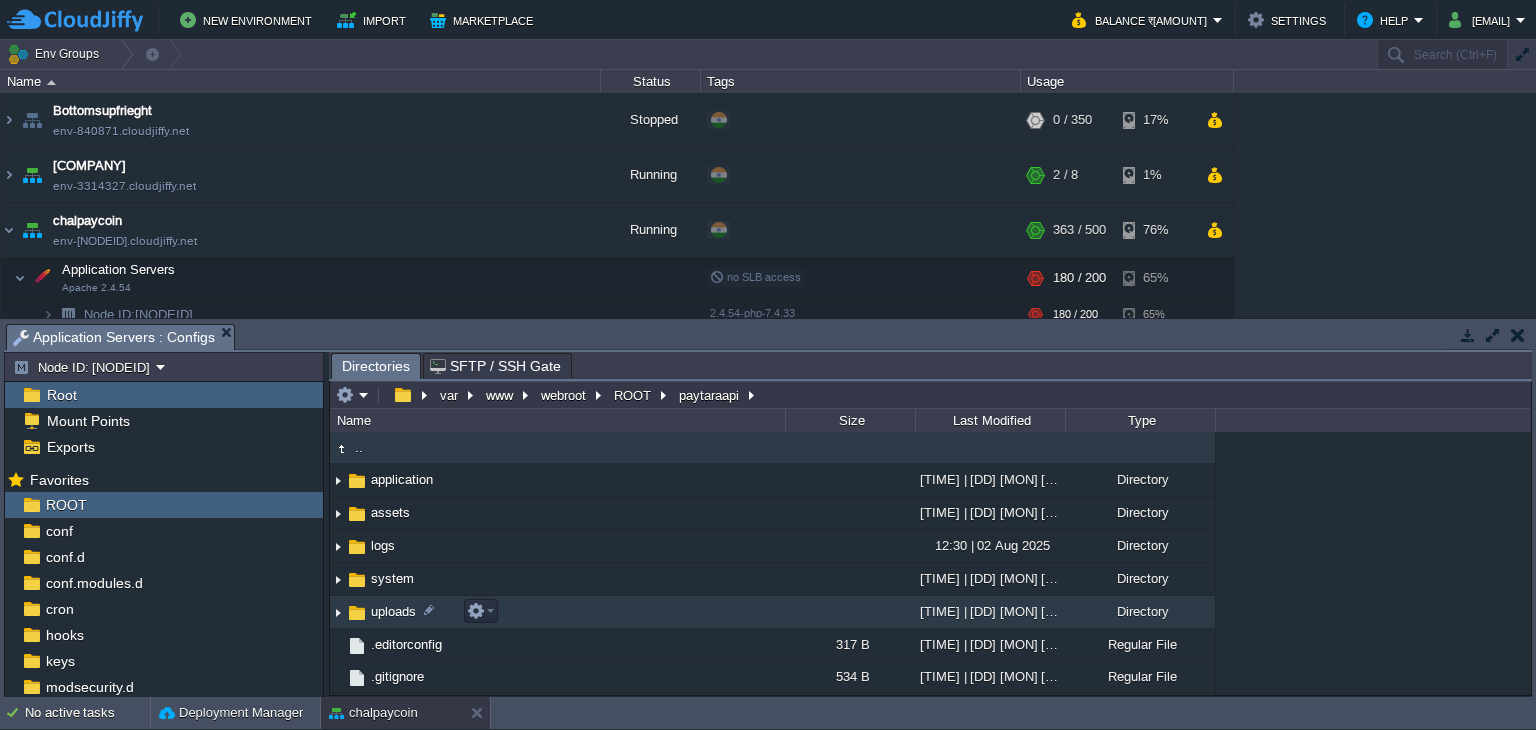 click on "uploads" at bounding box center [557, 612] 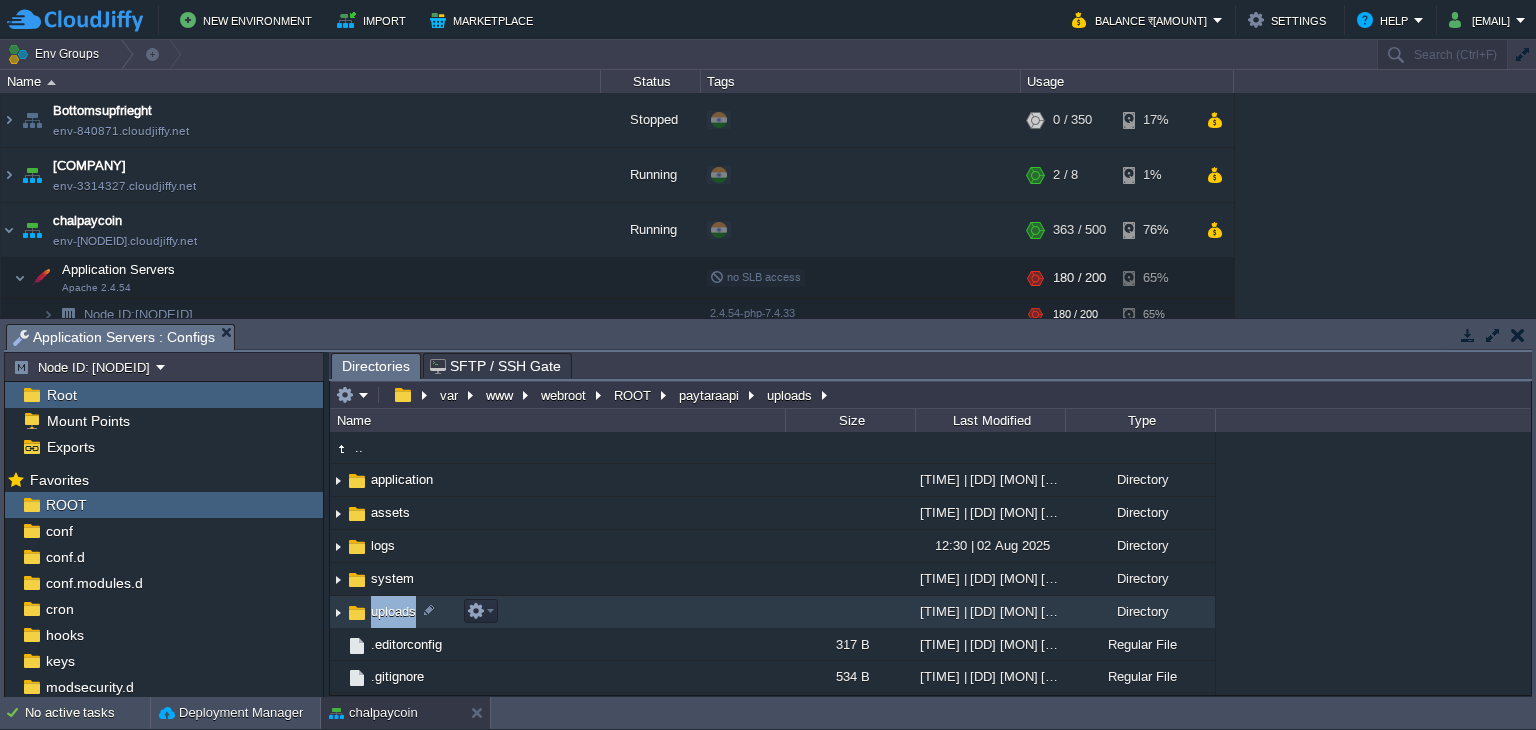 click on "uploads" at bounding box center [557, 612] 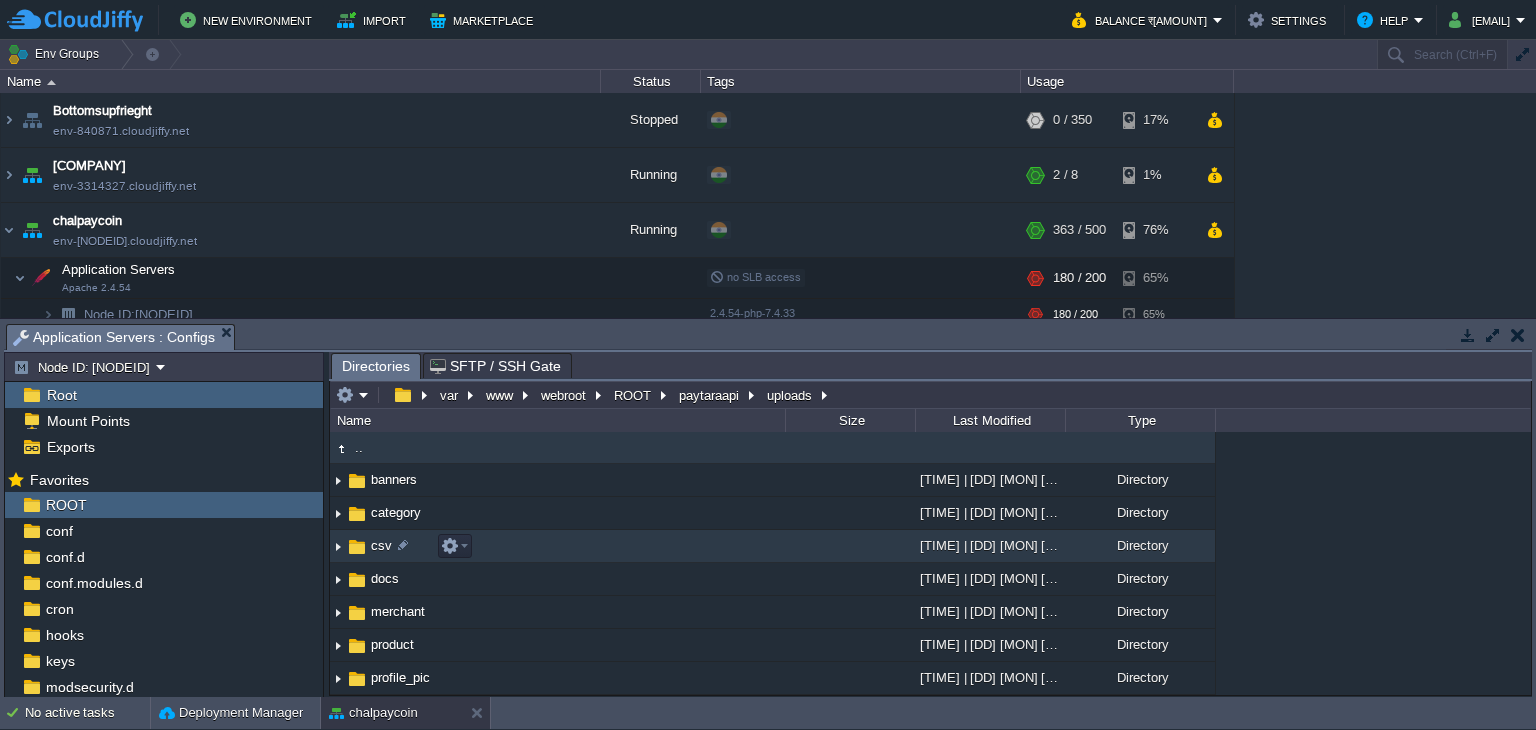 click on "csv" at bounding box center [381, 545] 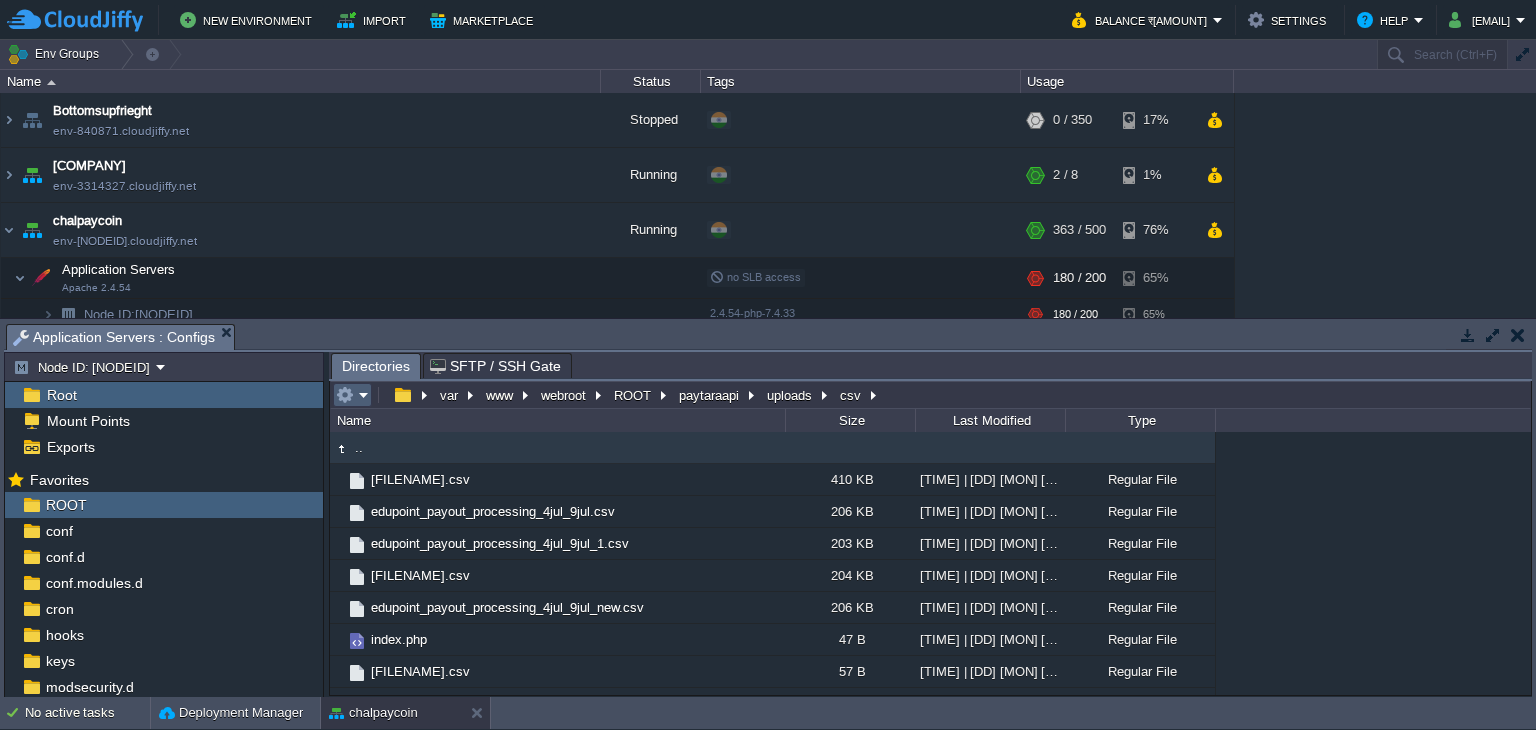 click at bounding box center (352, 395) 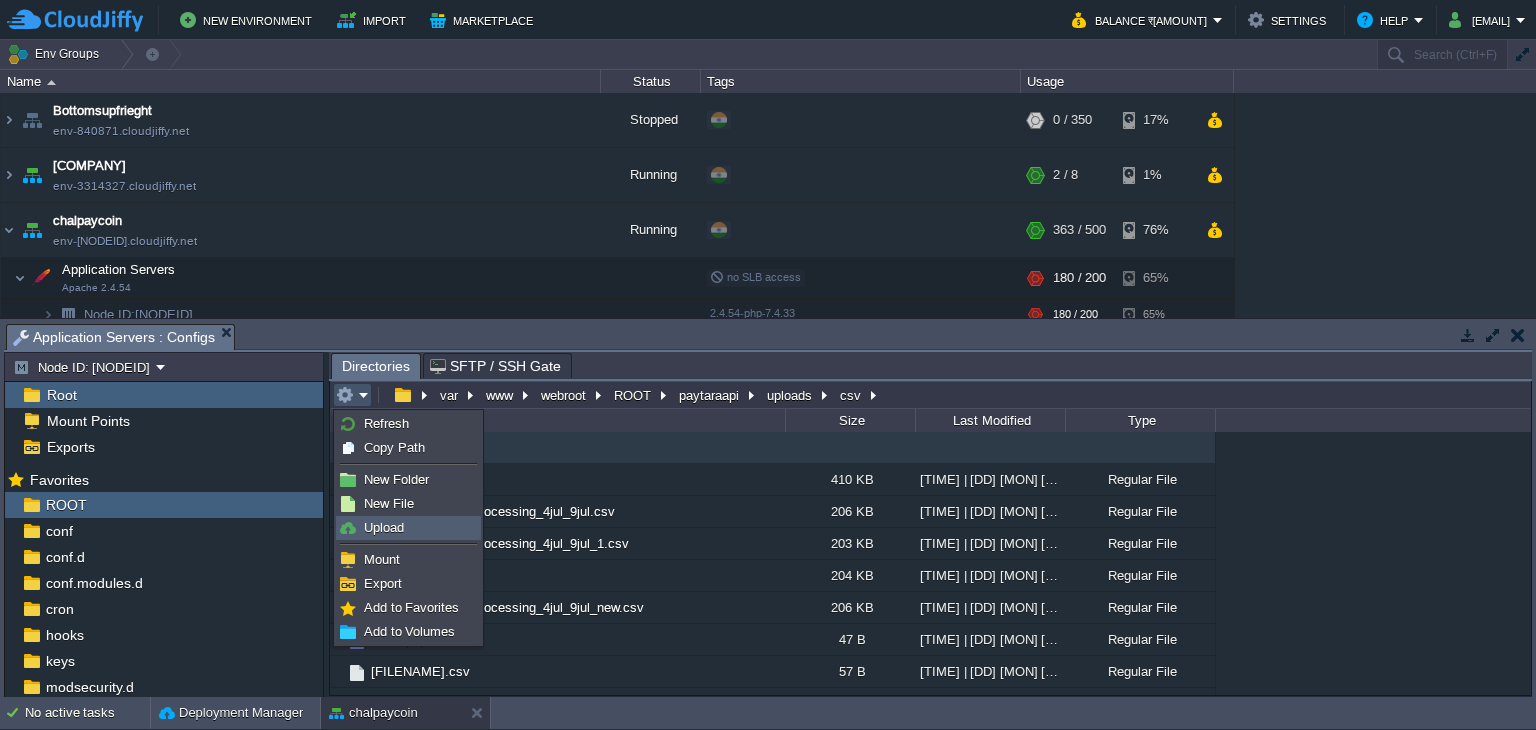 click on "Upload" at bounding box center (384, 527) 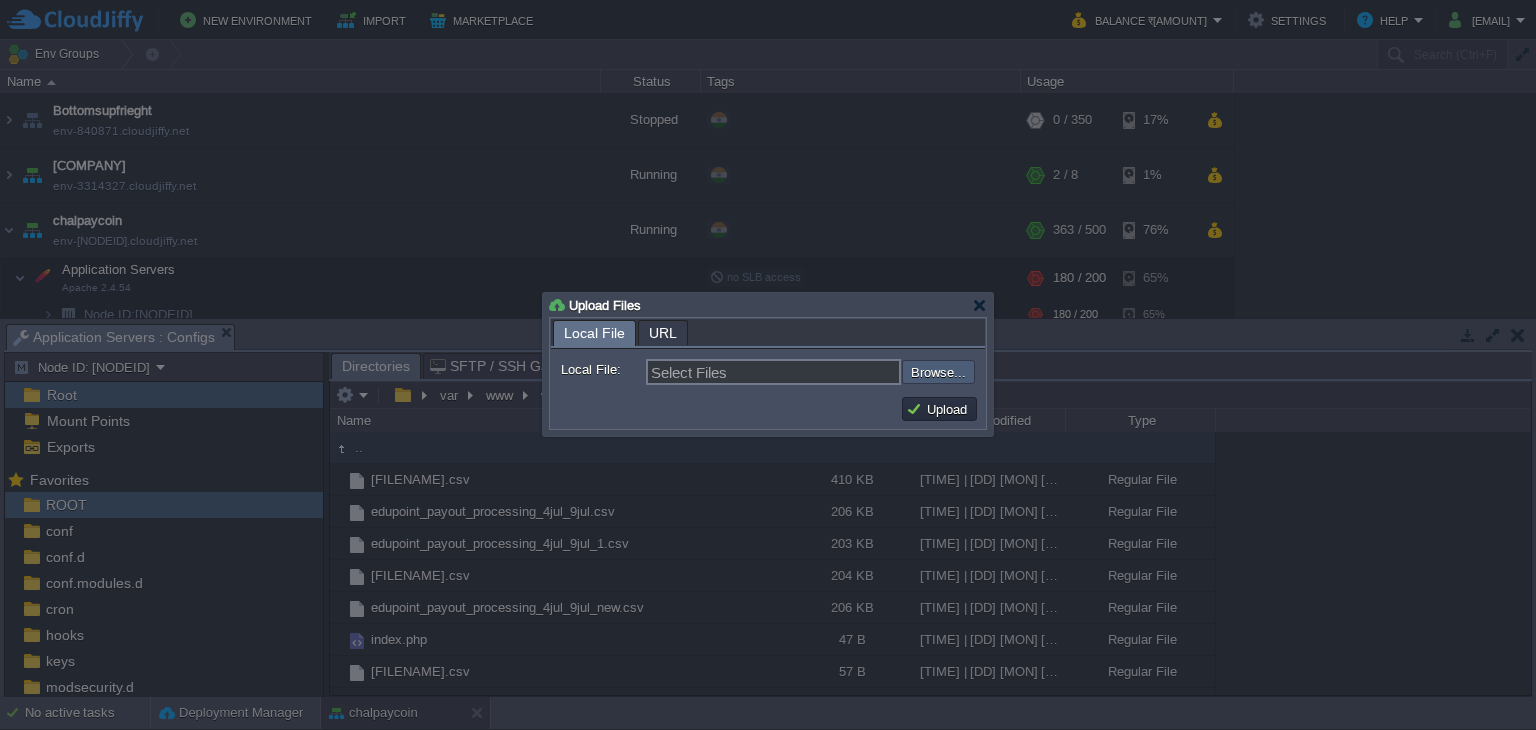 click at bounding box center (848, 372) 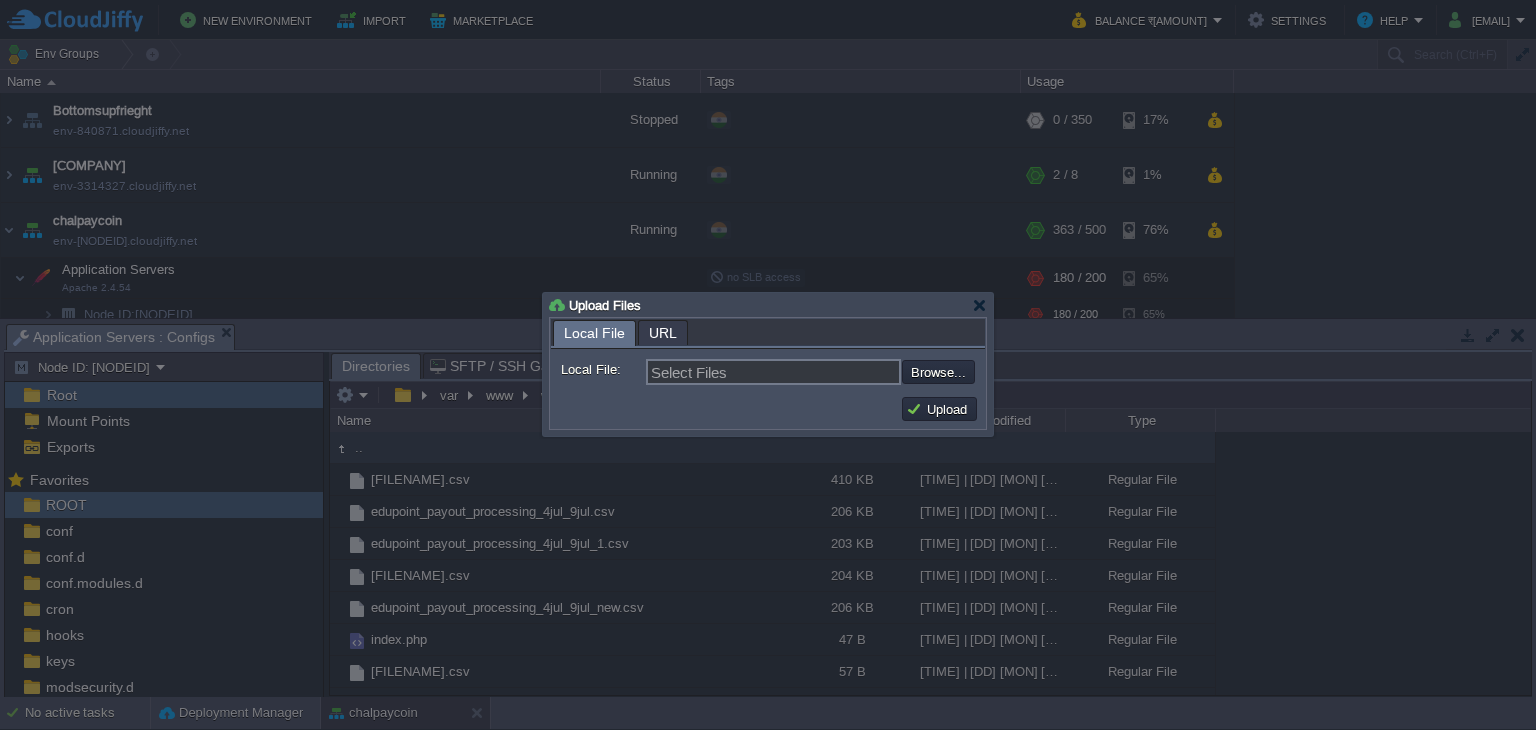 type on "C:\fakepath\[FILENAME].csv" 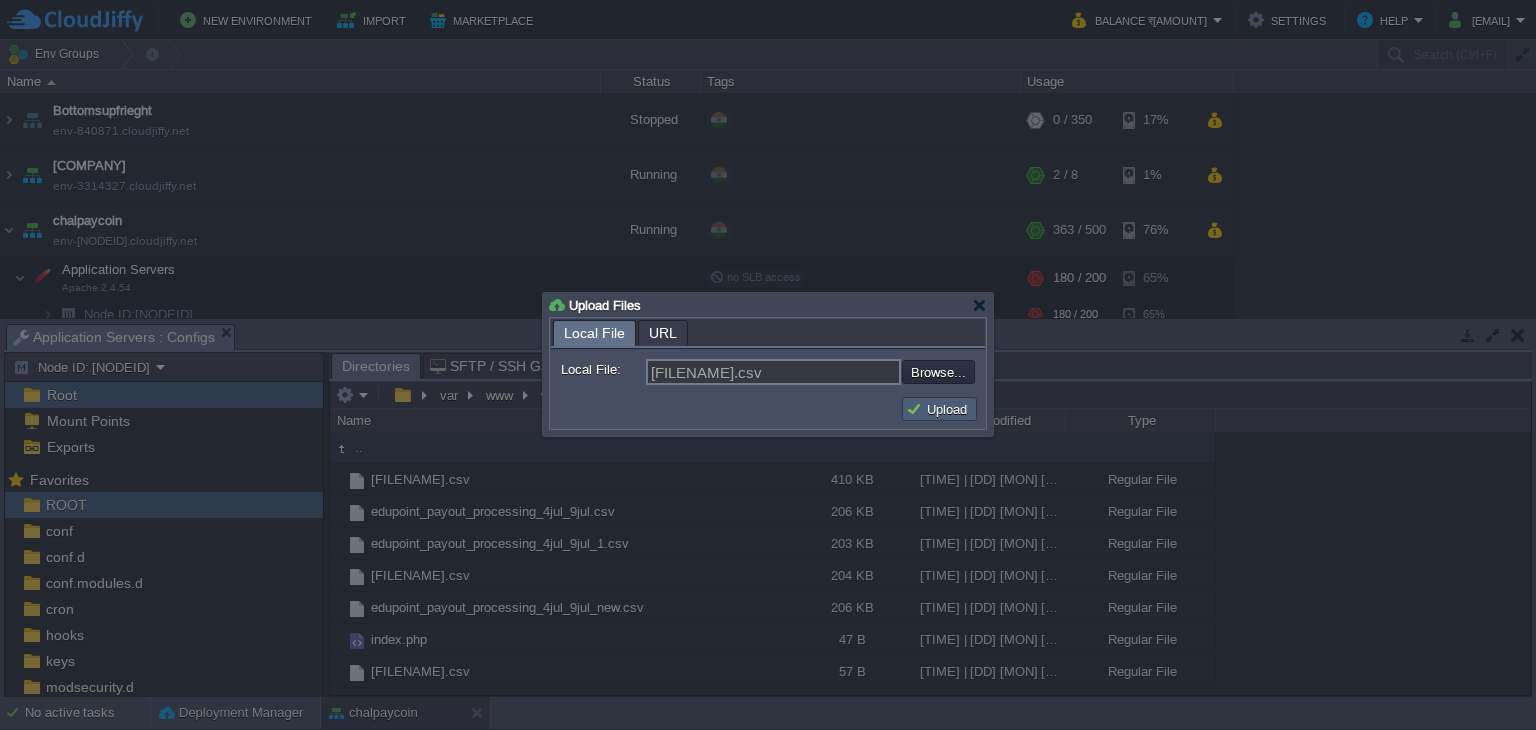 click on "Upload" at bounding box center (939, 409) 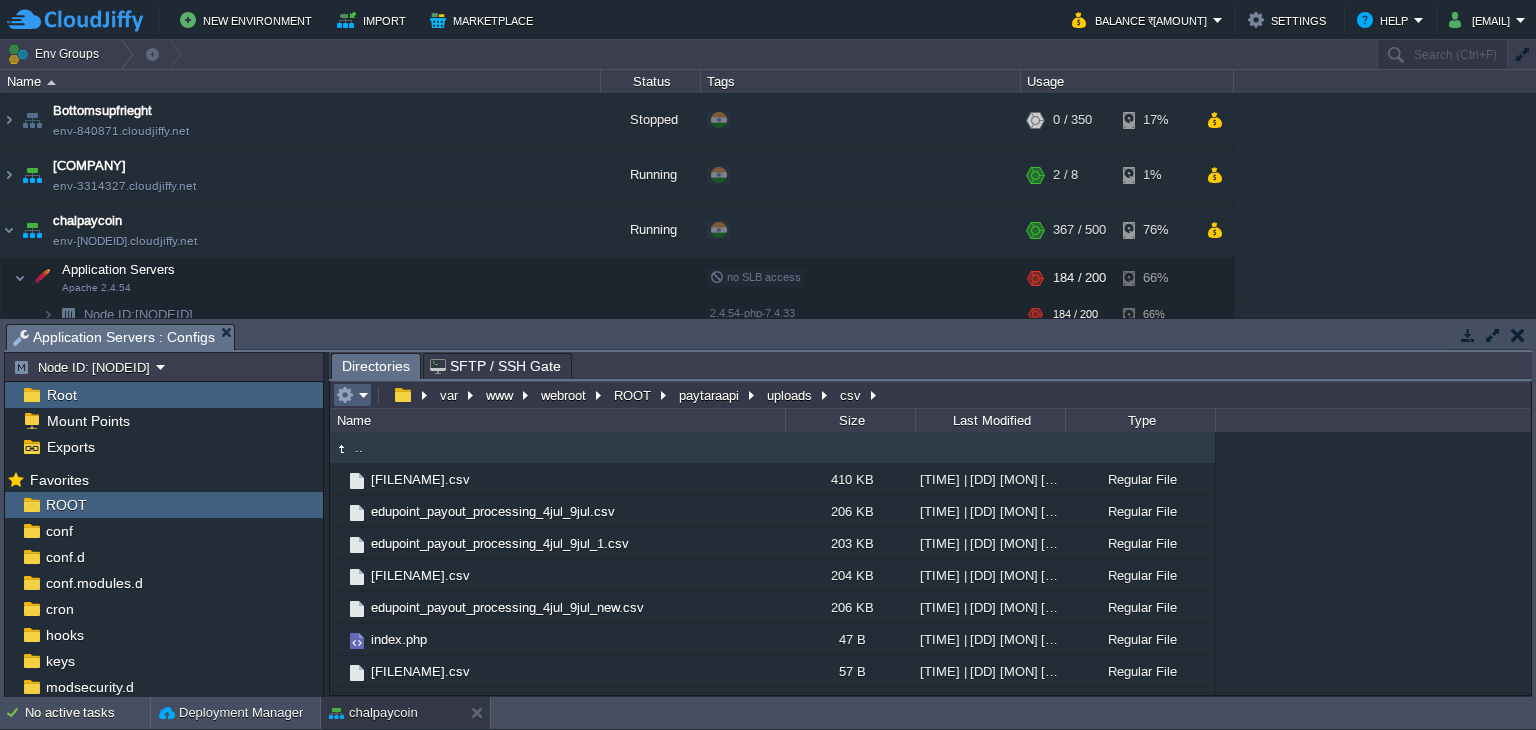 click at bounding box center [345, 395] 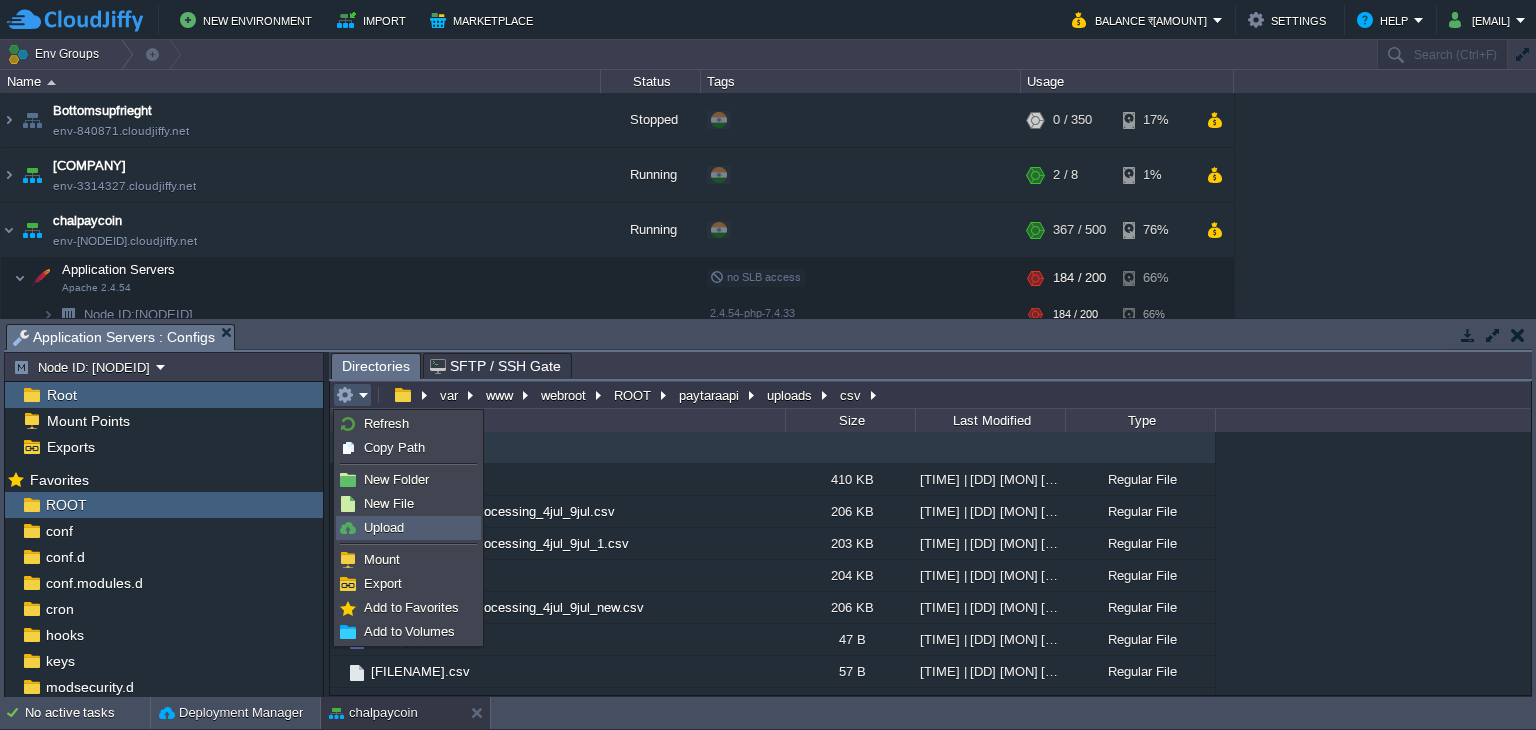 click on "Upload" at bounding box center [408, 528] 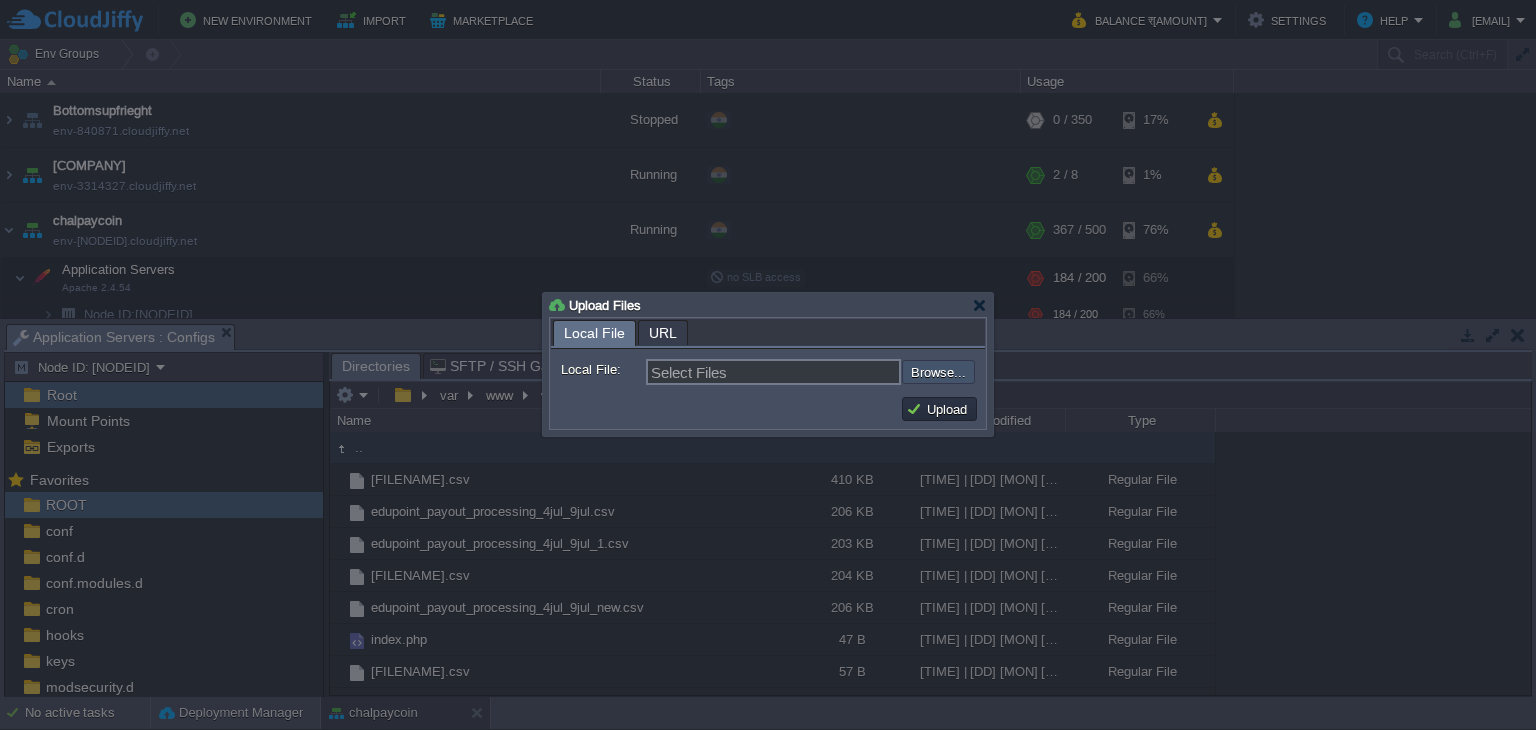 click at bounding box center [848, 372] 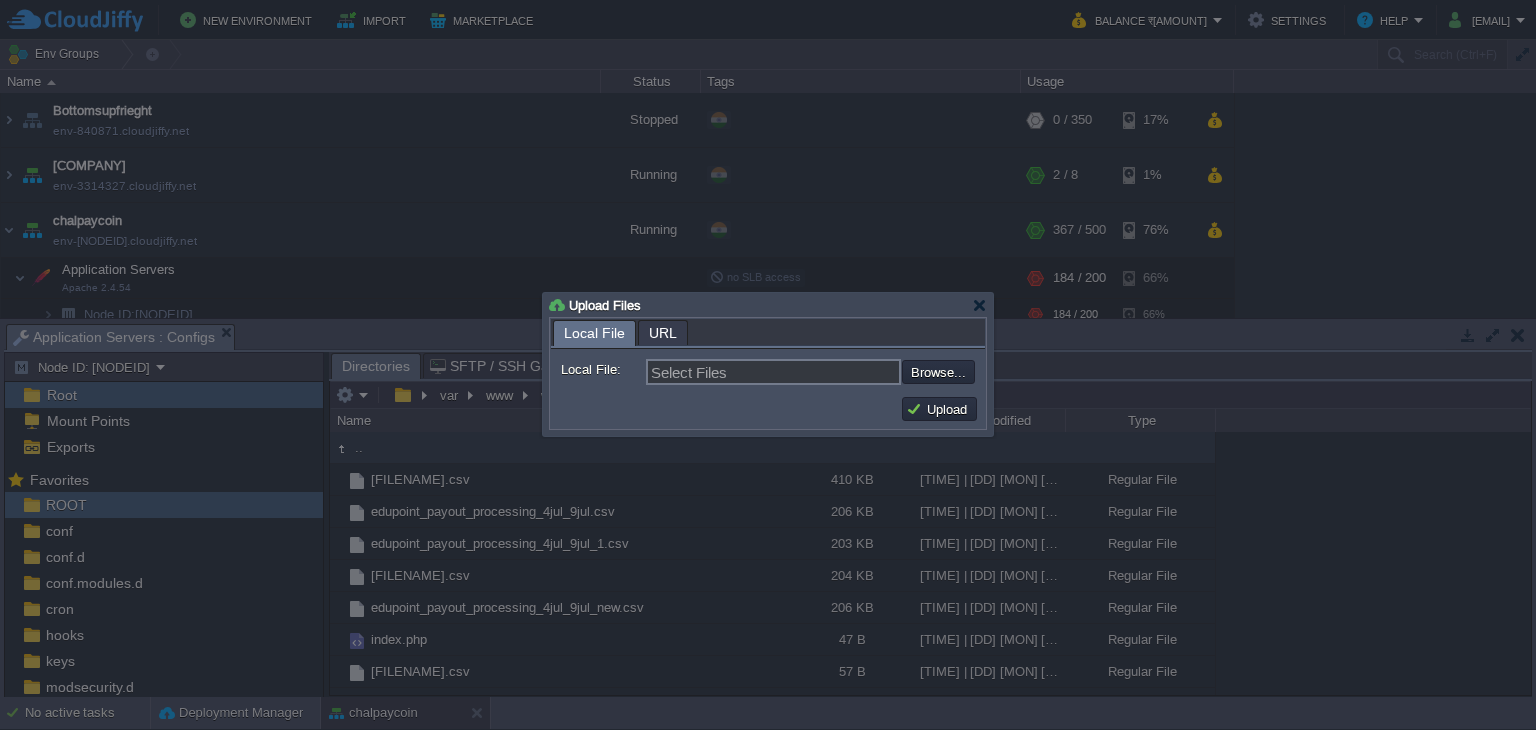 type on "C:\fakepath\[FILENAME].csv" 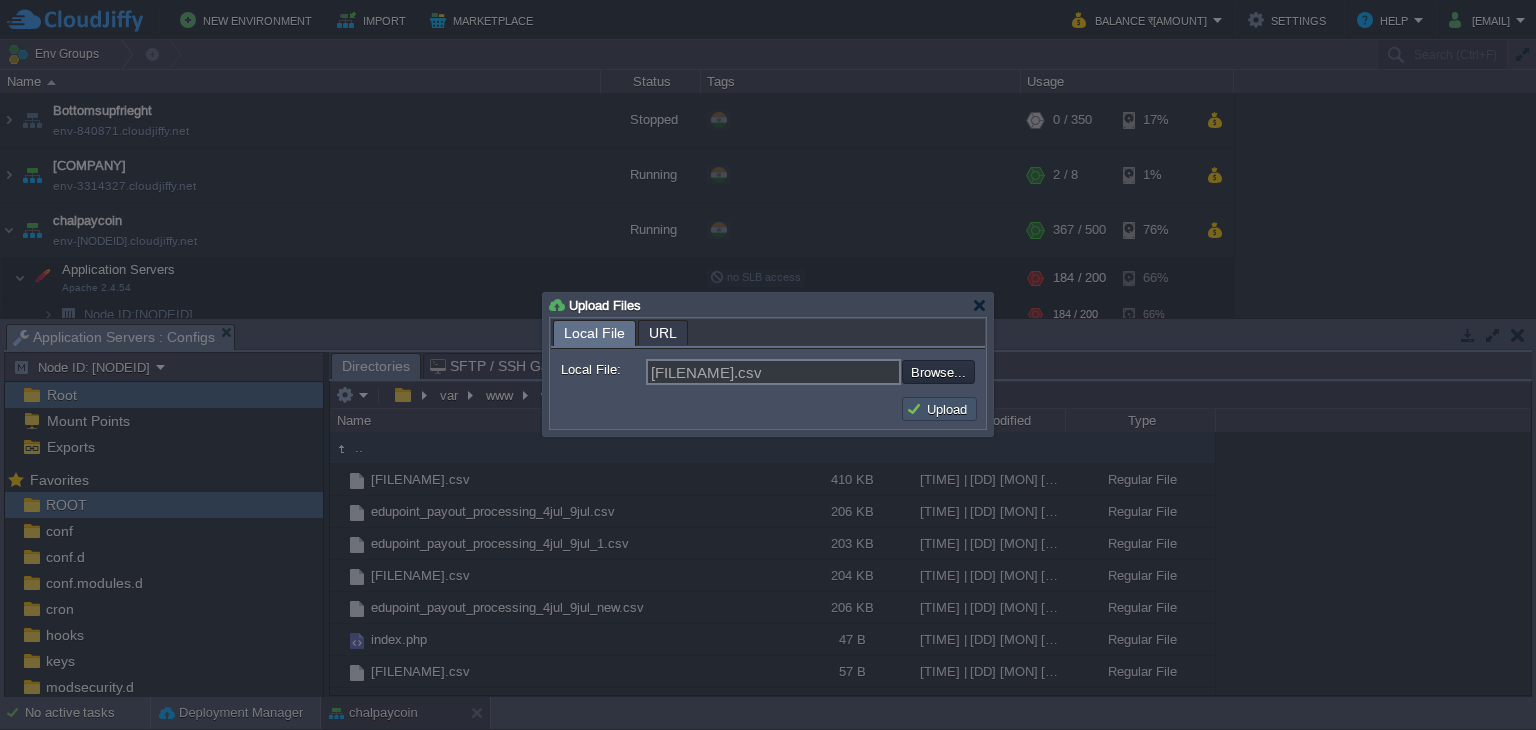 click on "Upload" at bounding box center (939, 409) 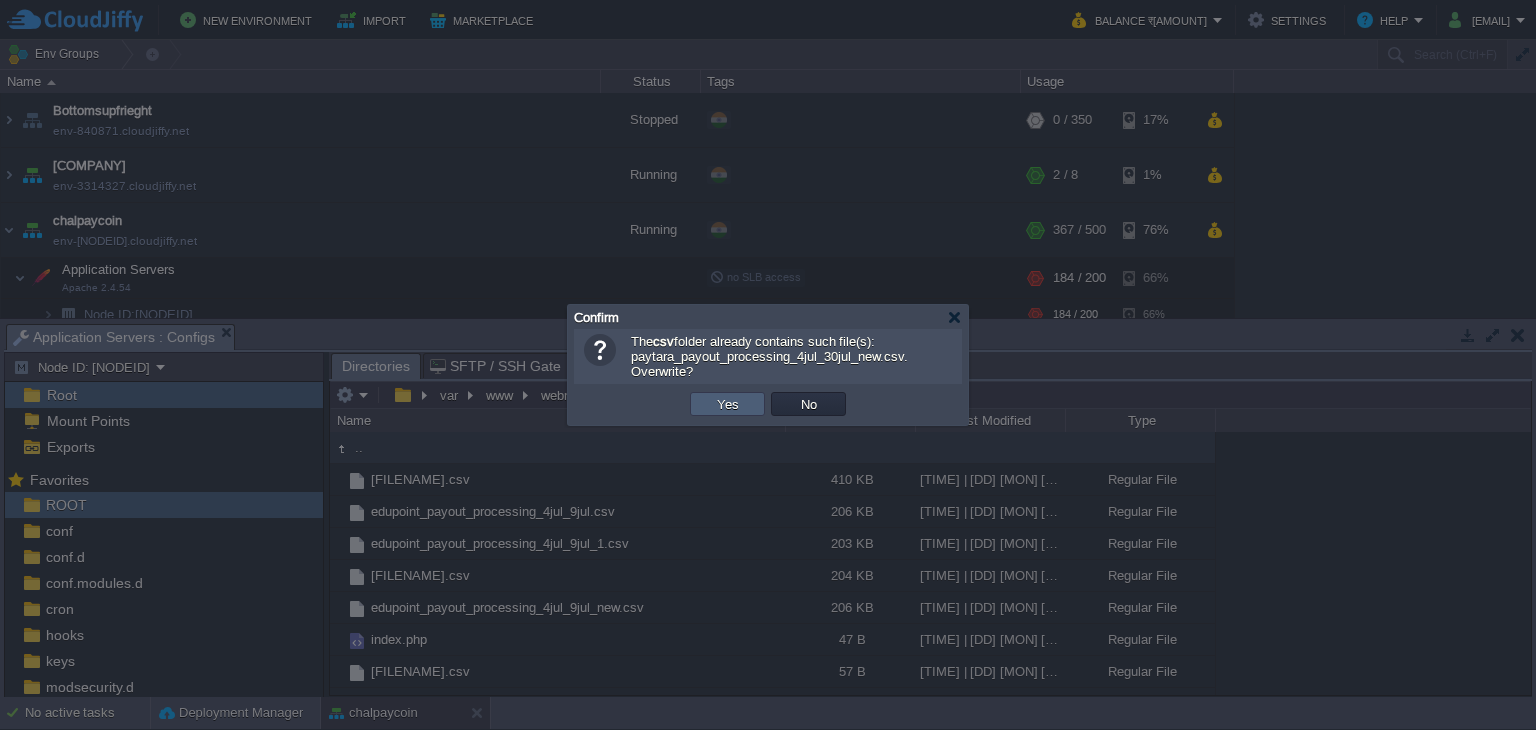 click on "Yes" at bounding box center [728, 404] 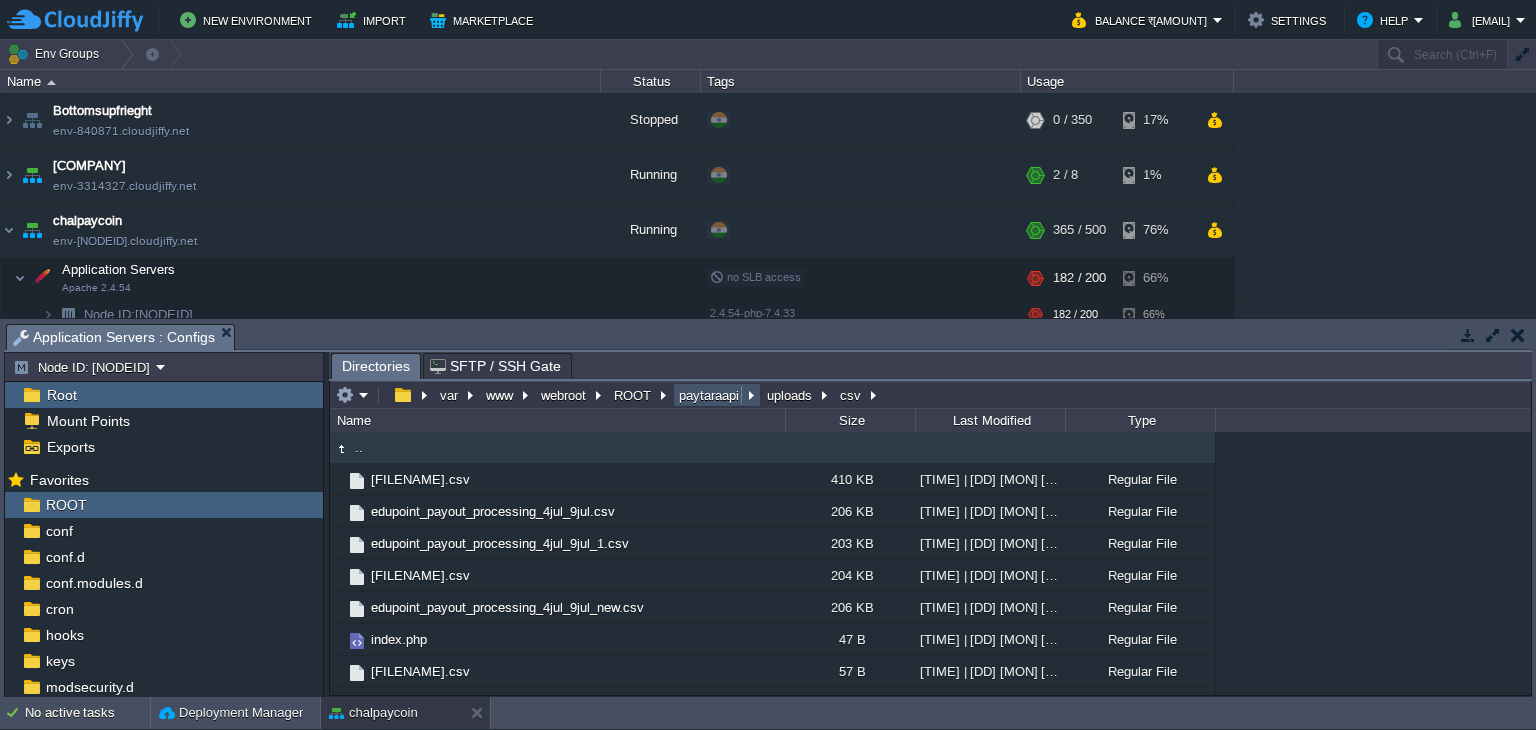 click on "paytaraapi" at bounding box center [710, 395] 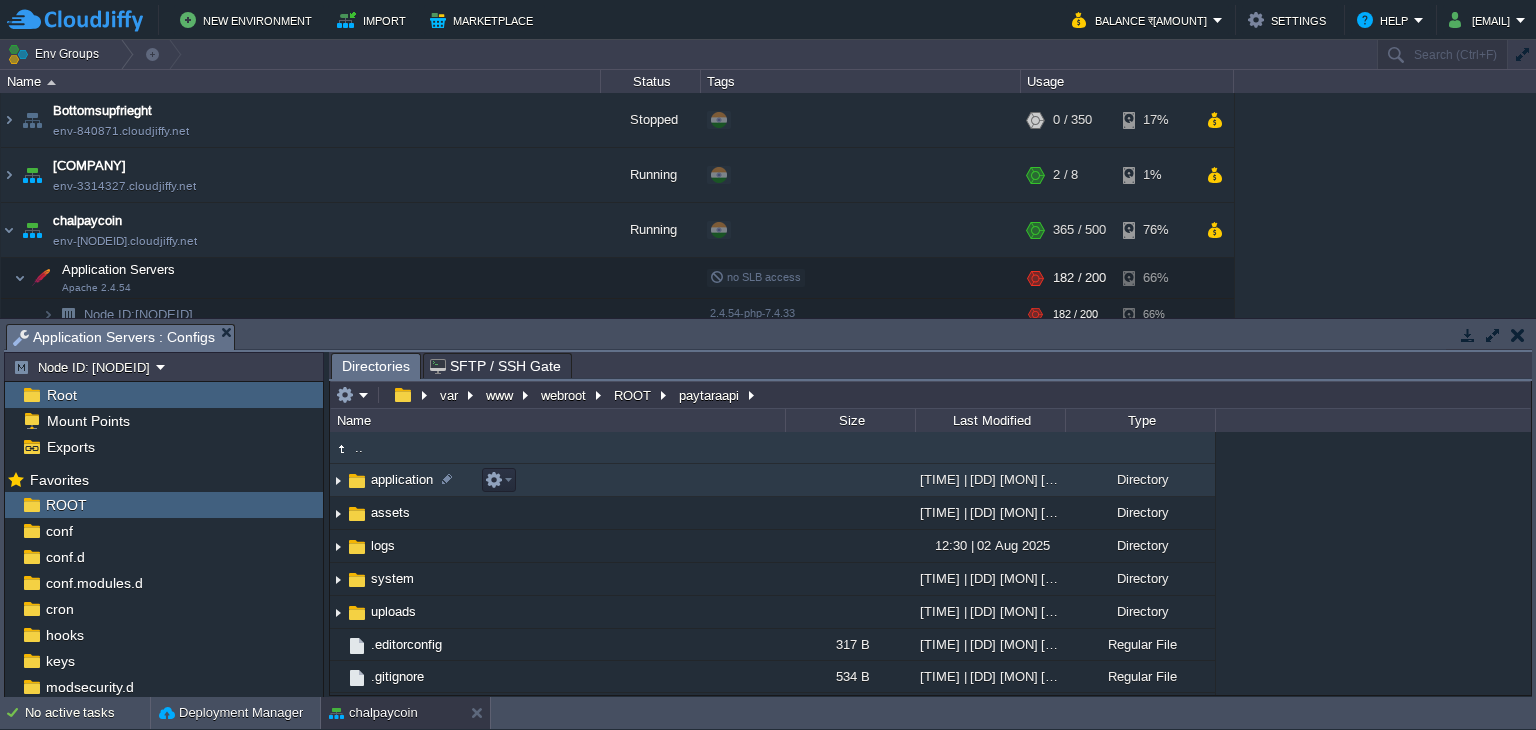 click on "application" at bounding box center [402, 479] 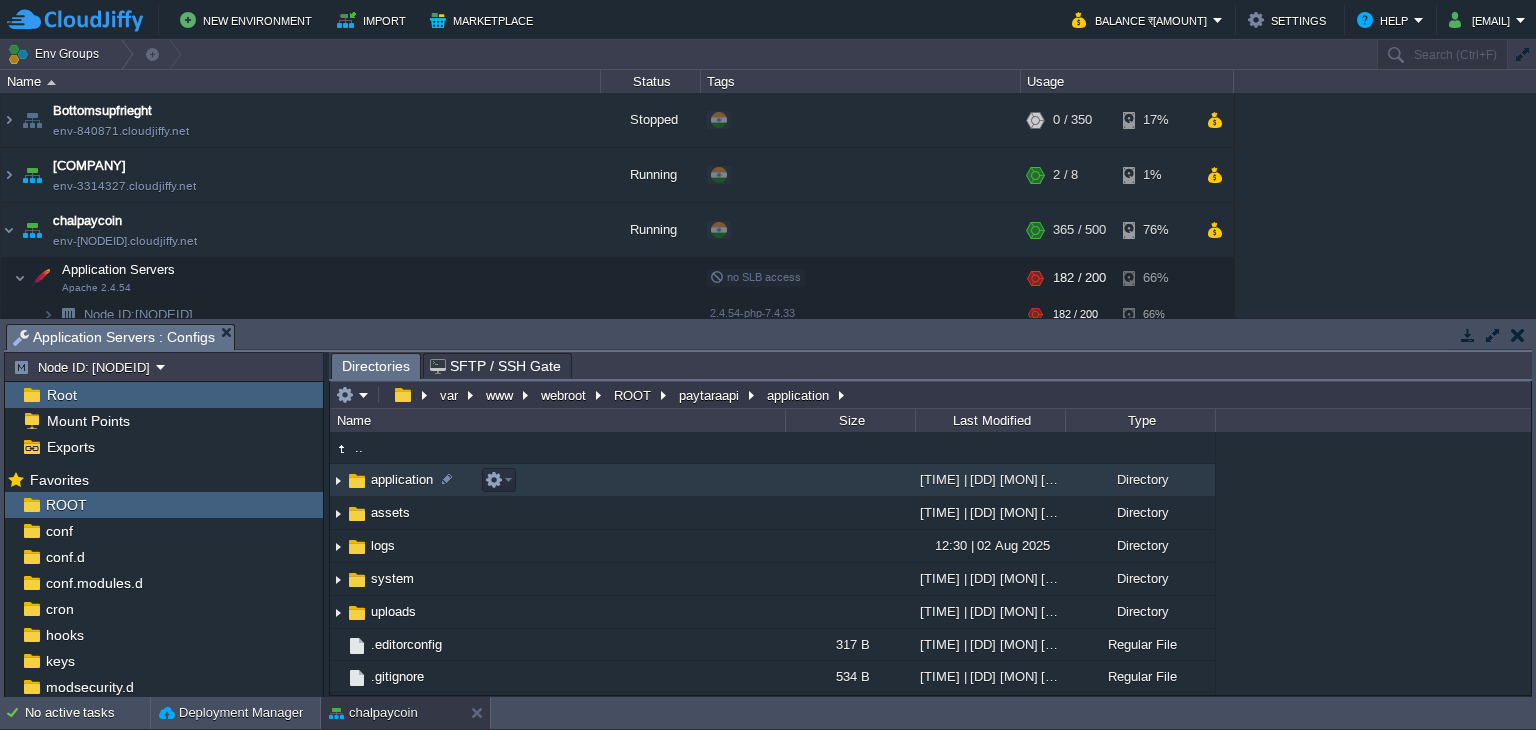 click on "application" at bounding box center (402, 479) 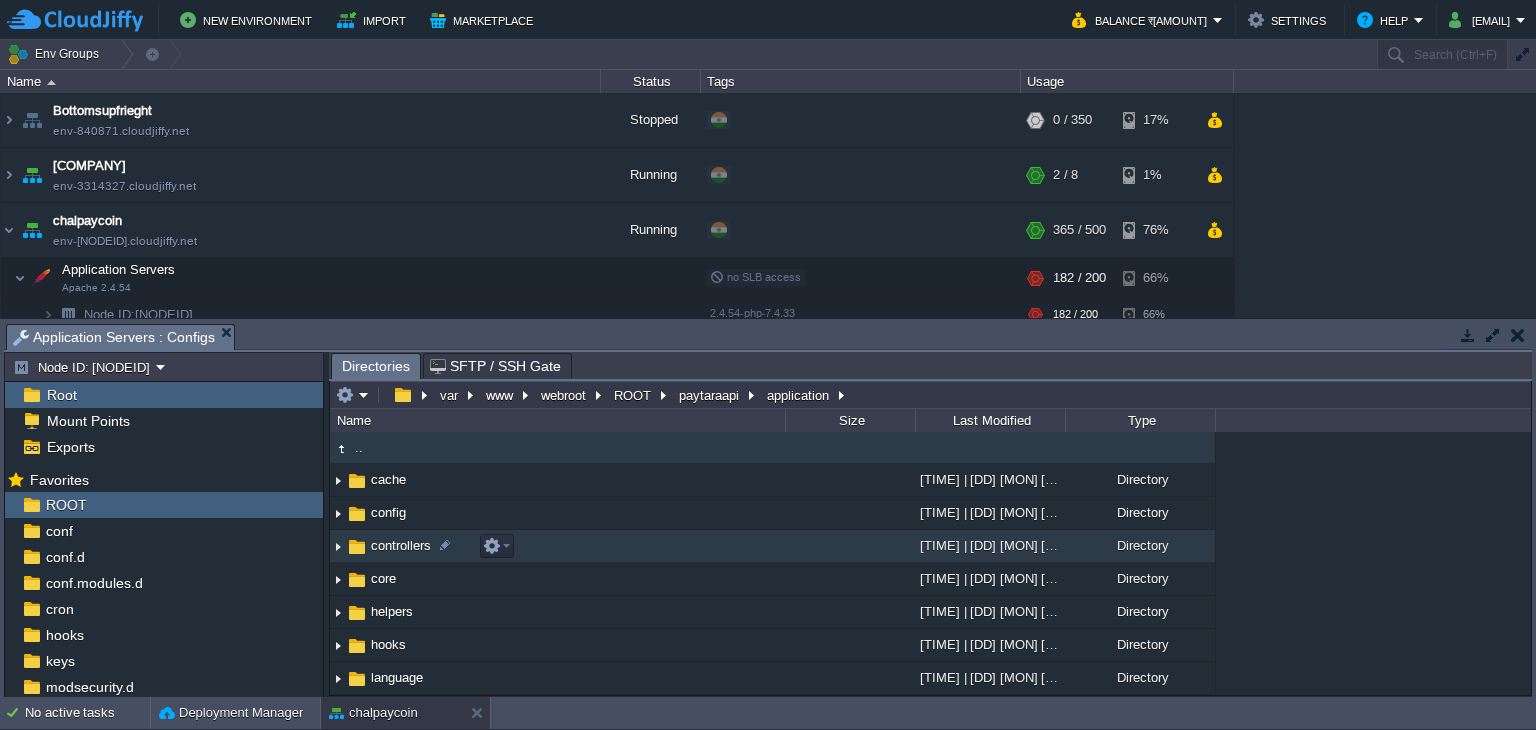 click on "controllers" at bounding box center (401, 545) 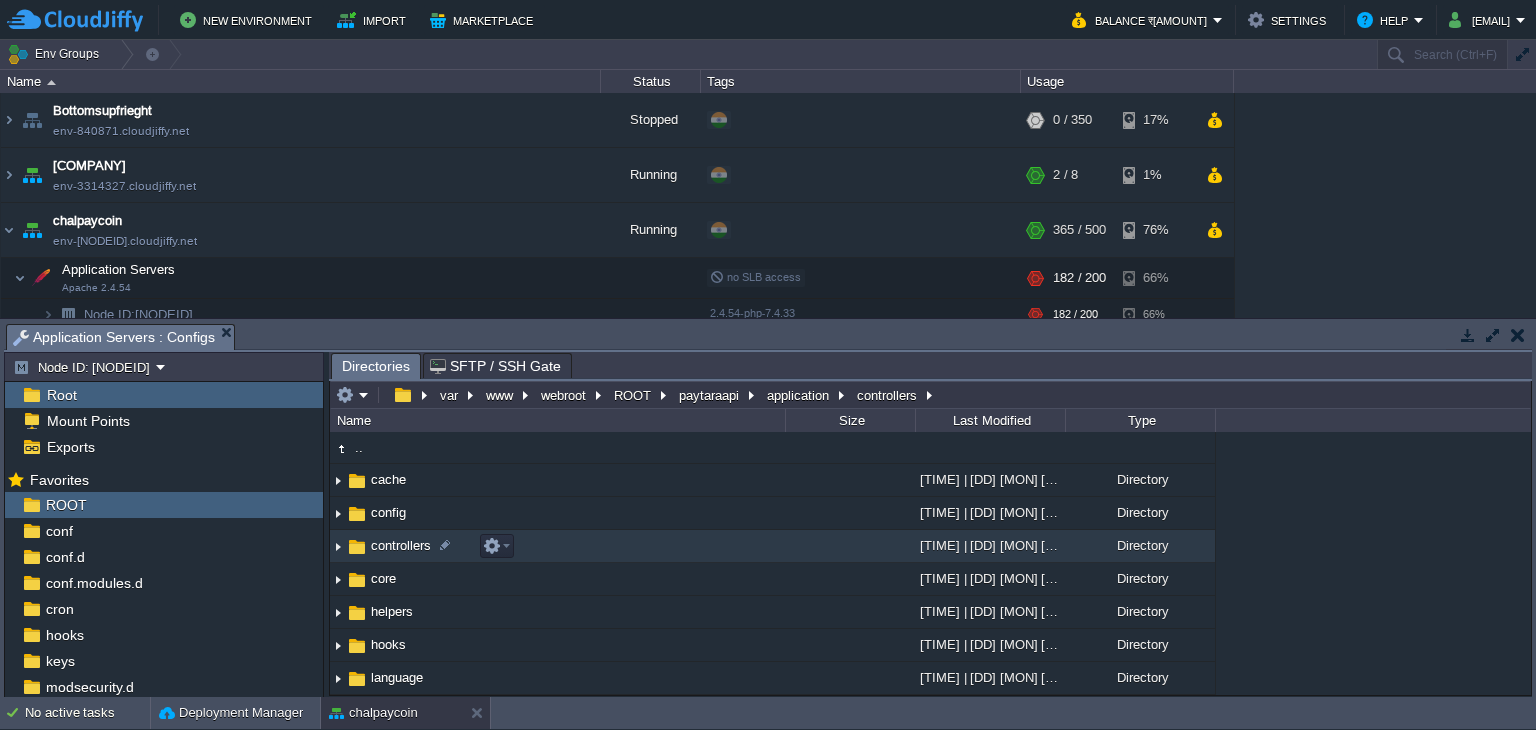 click on "controllers" at bounding box center [401, 545] 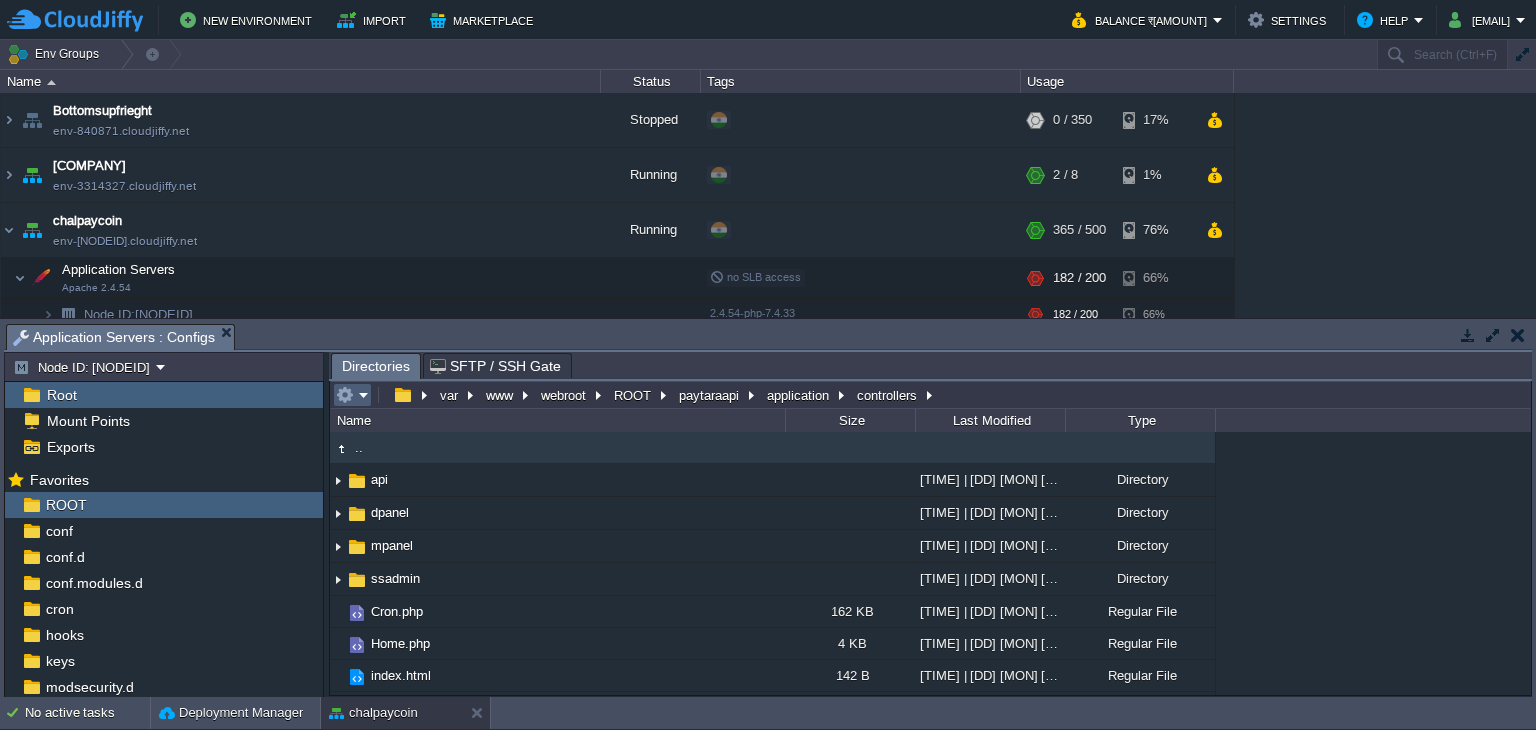 click at bounding box center (345, 395) 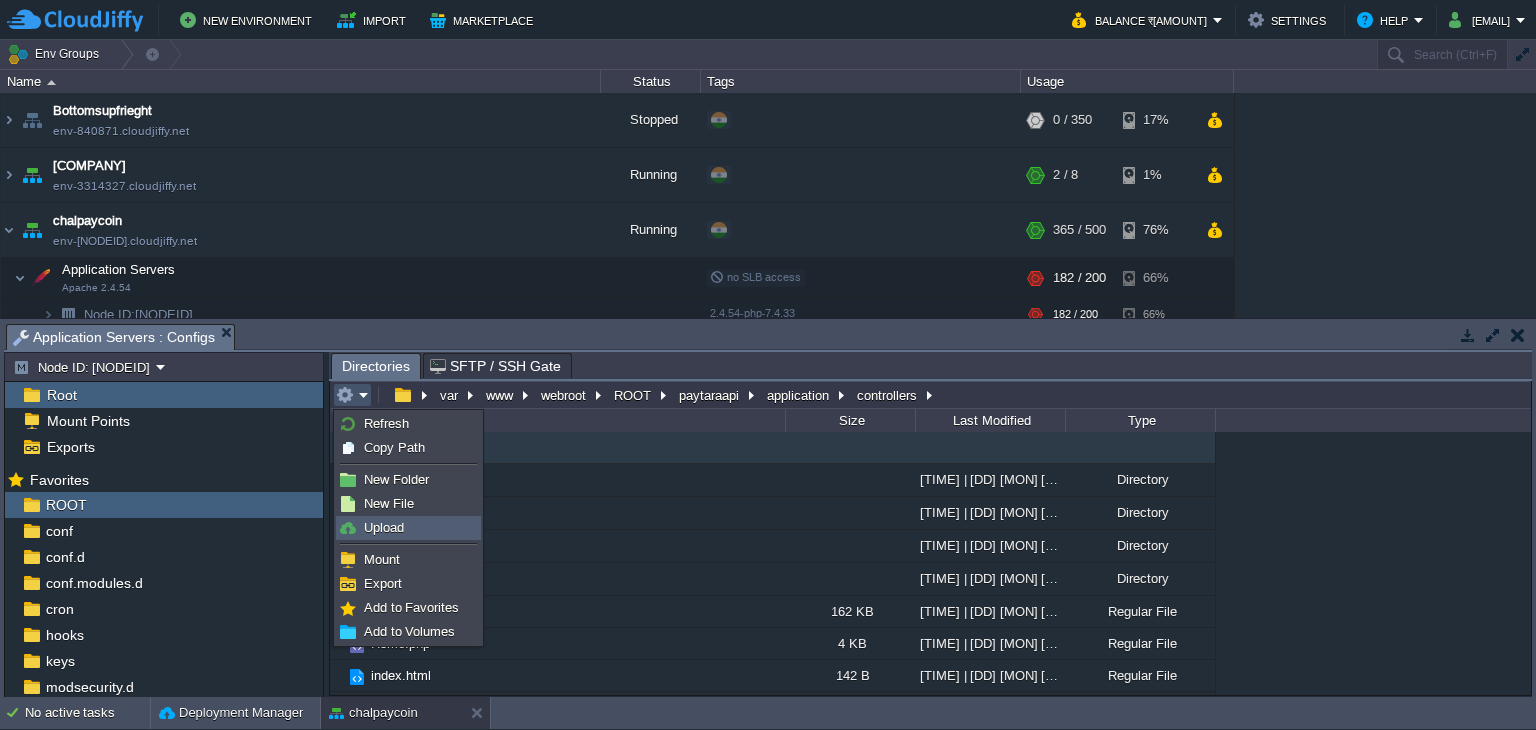 click on "Upload" at bounding box center (384, 527) 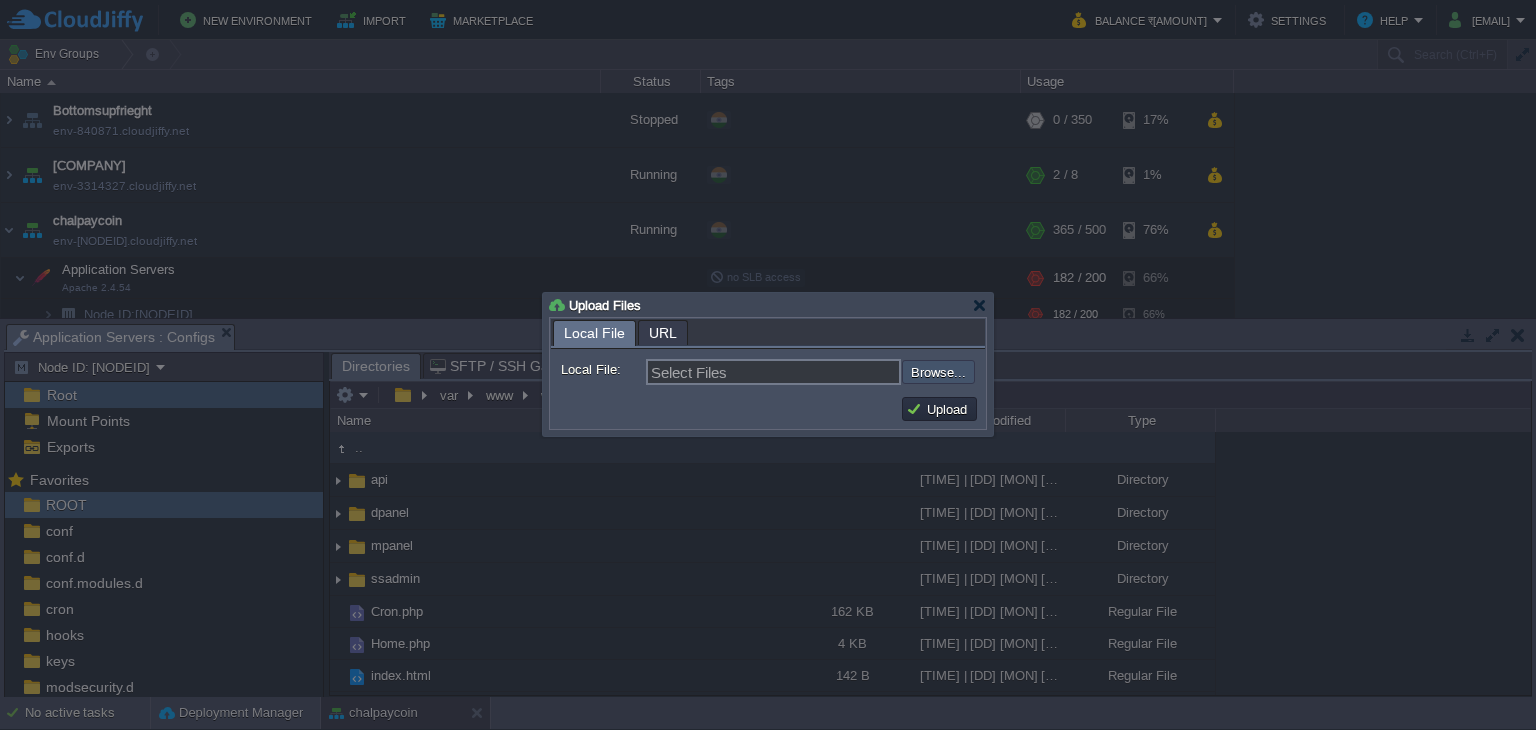 click at bounding box center (848, 372) 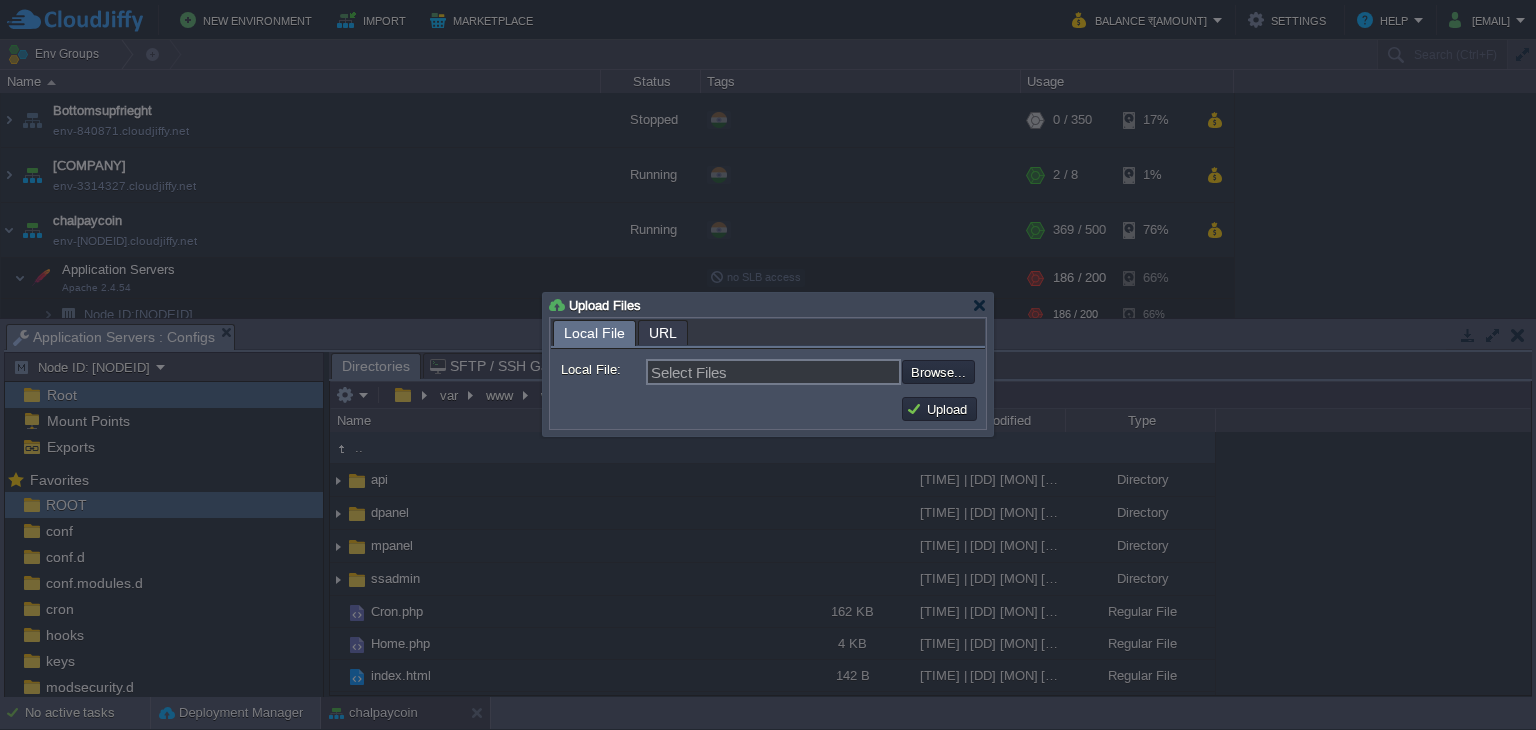 type on "C:\fakepath\Cron.php" 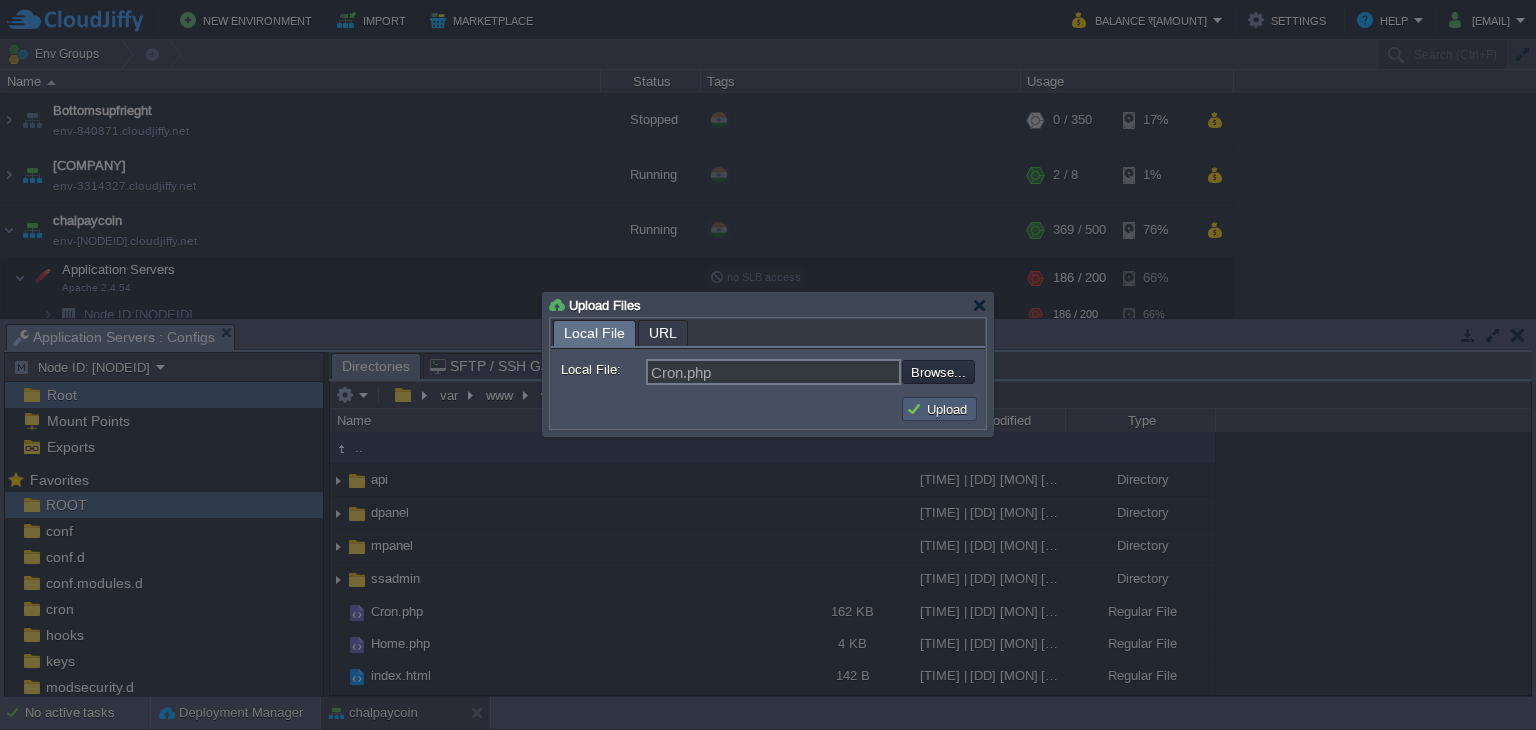 click on "Upload" at bounding box center [939, 409] 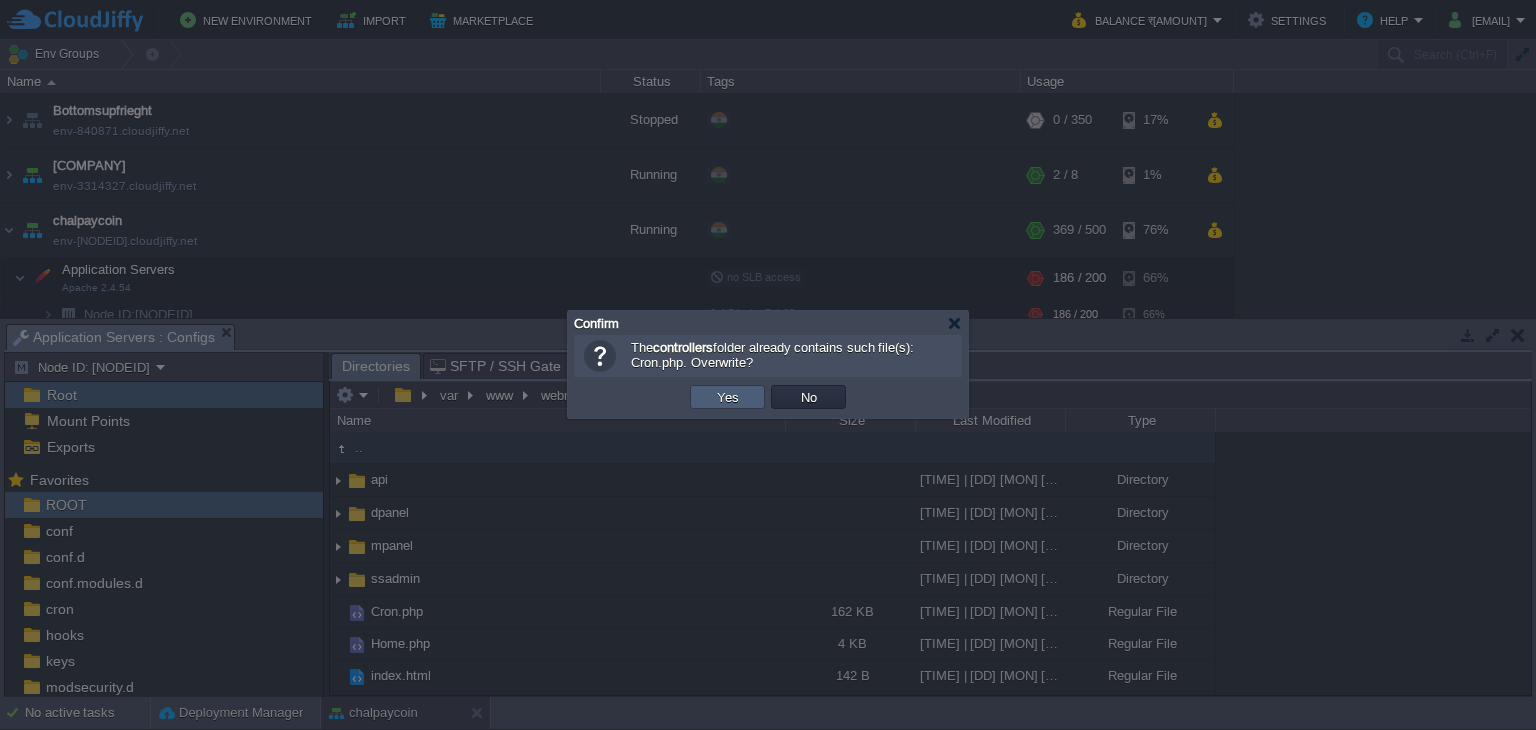 click on "Yes" at bounding box center (728, 397) 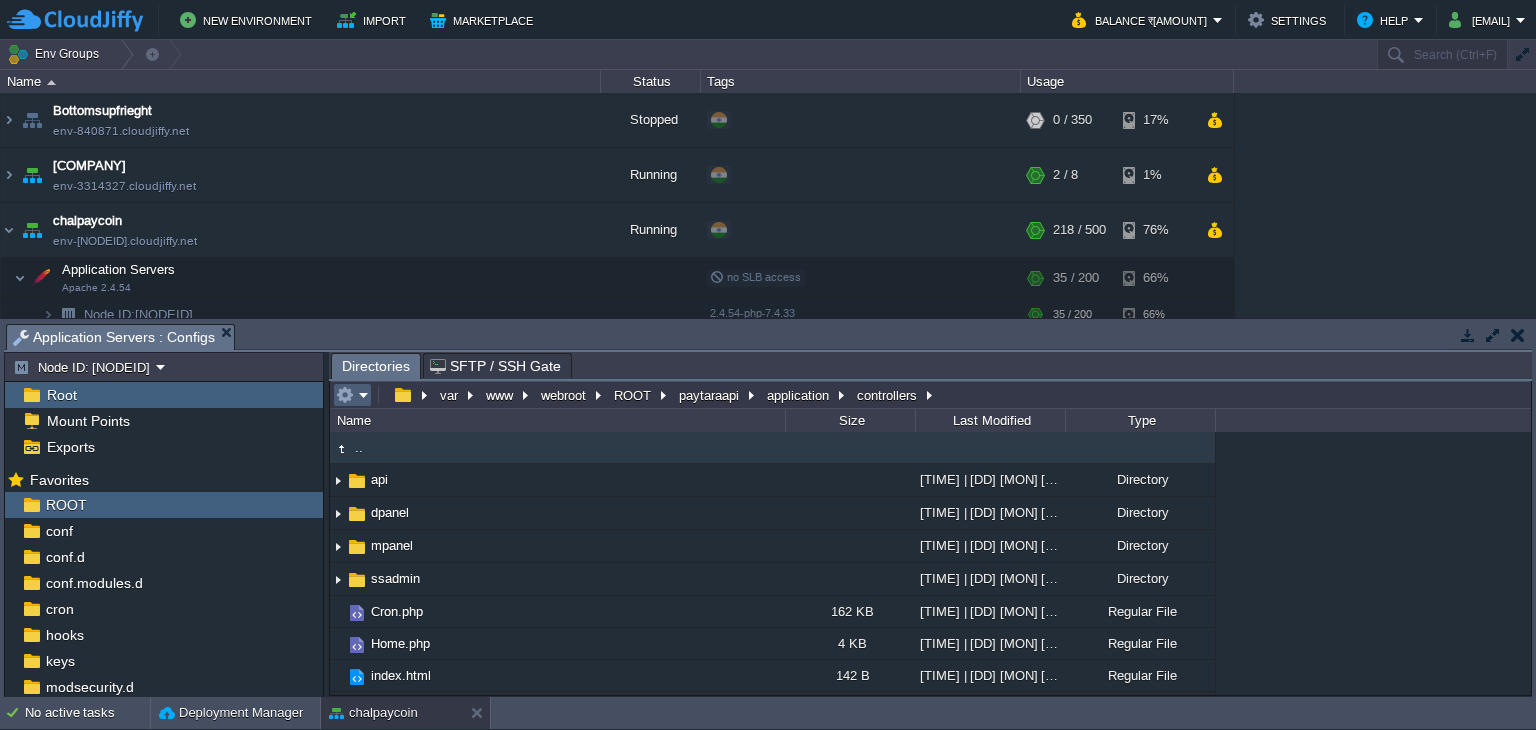click at bounding box center (352, 395) 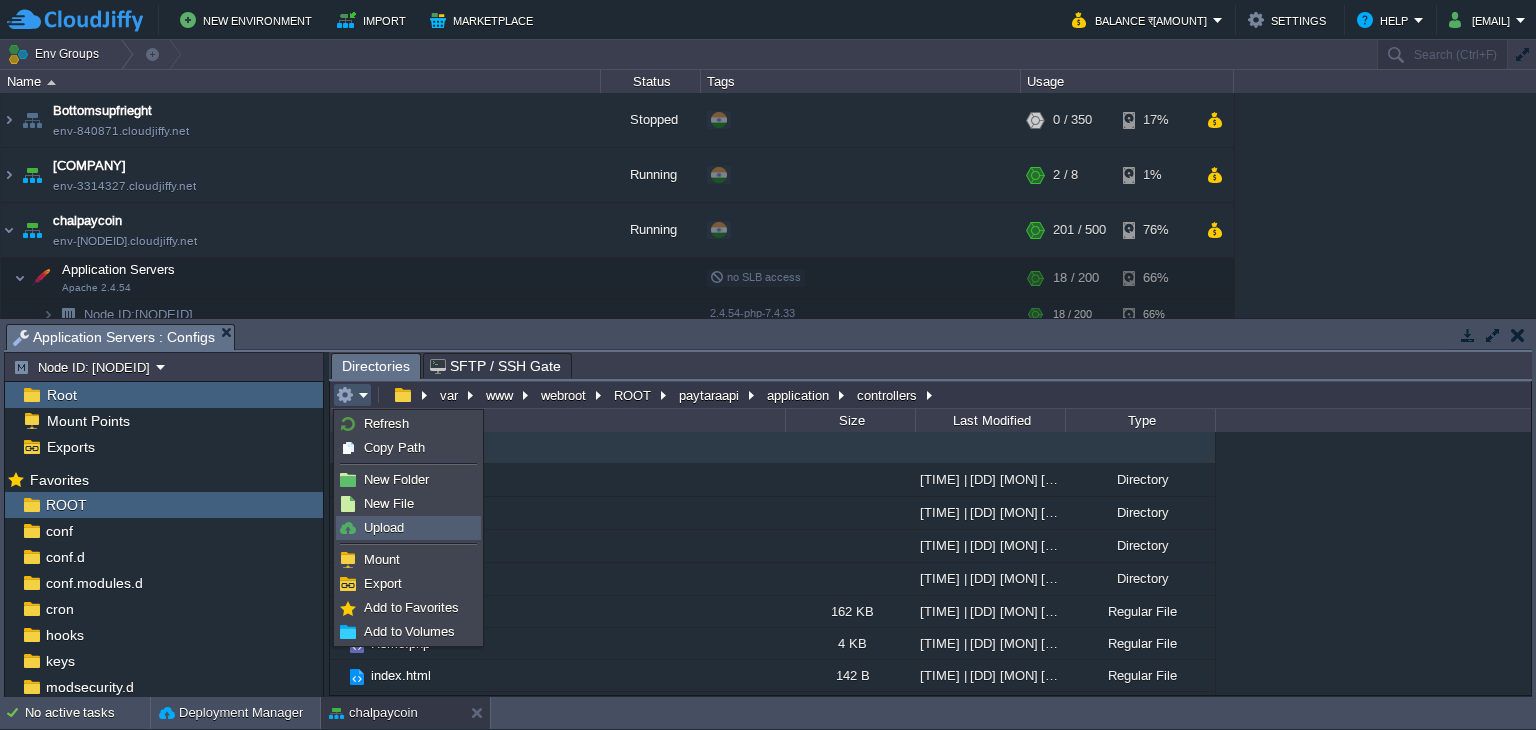 click on "Upload" at bounding box center [384, 527] 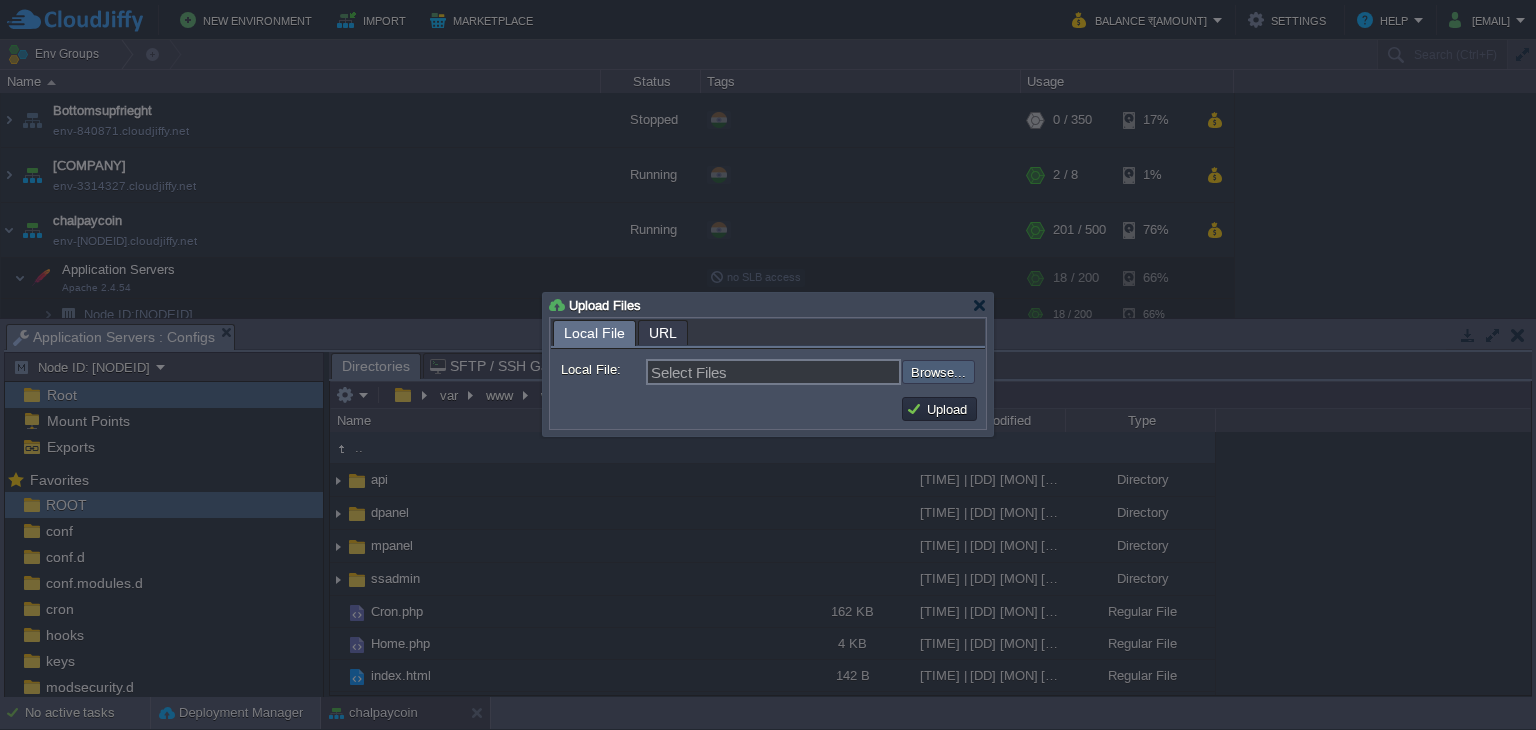 click at bounding box center [848, 372] 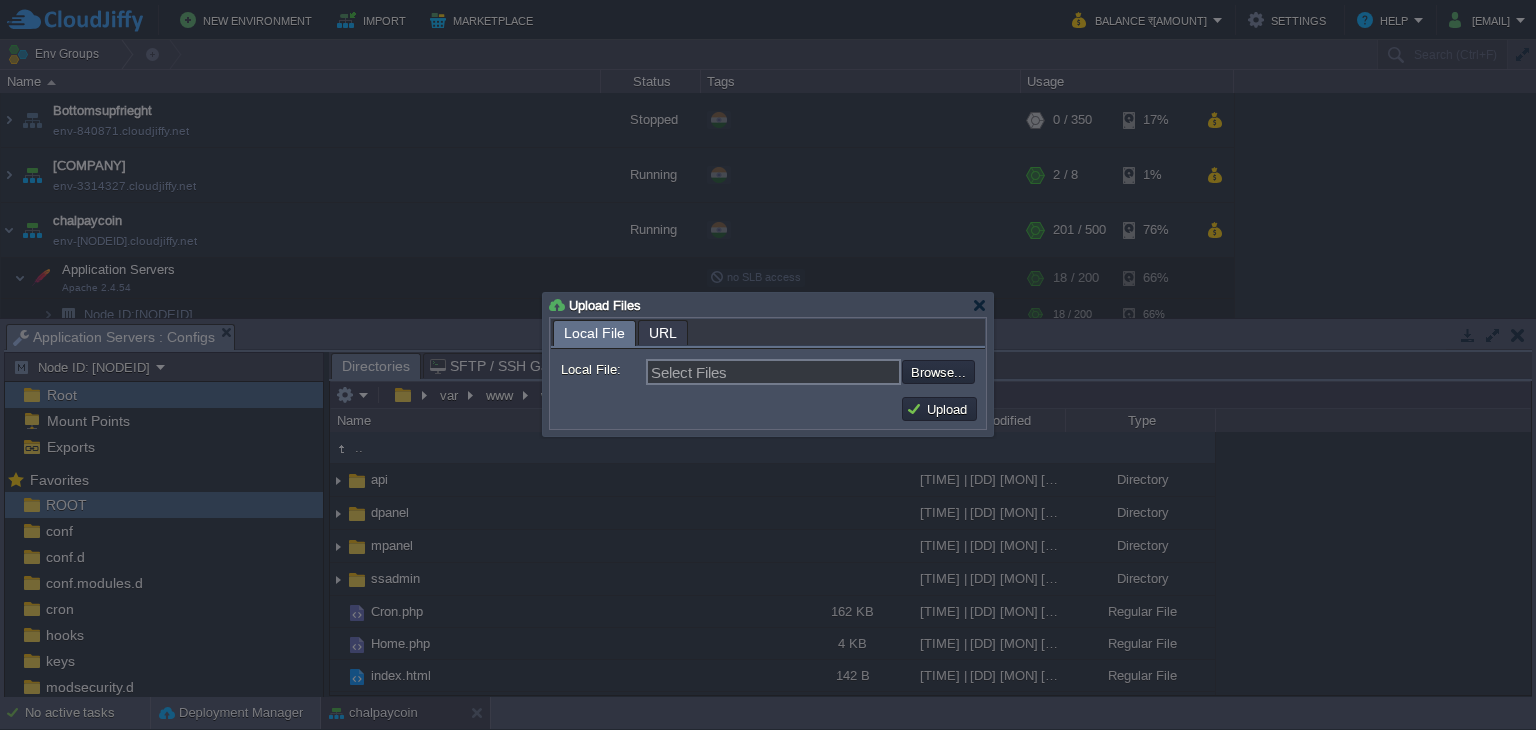 type on "C:\fakepath\Cron.php" 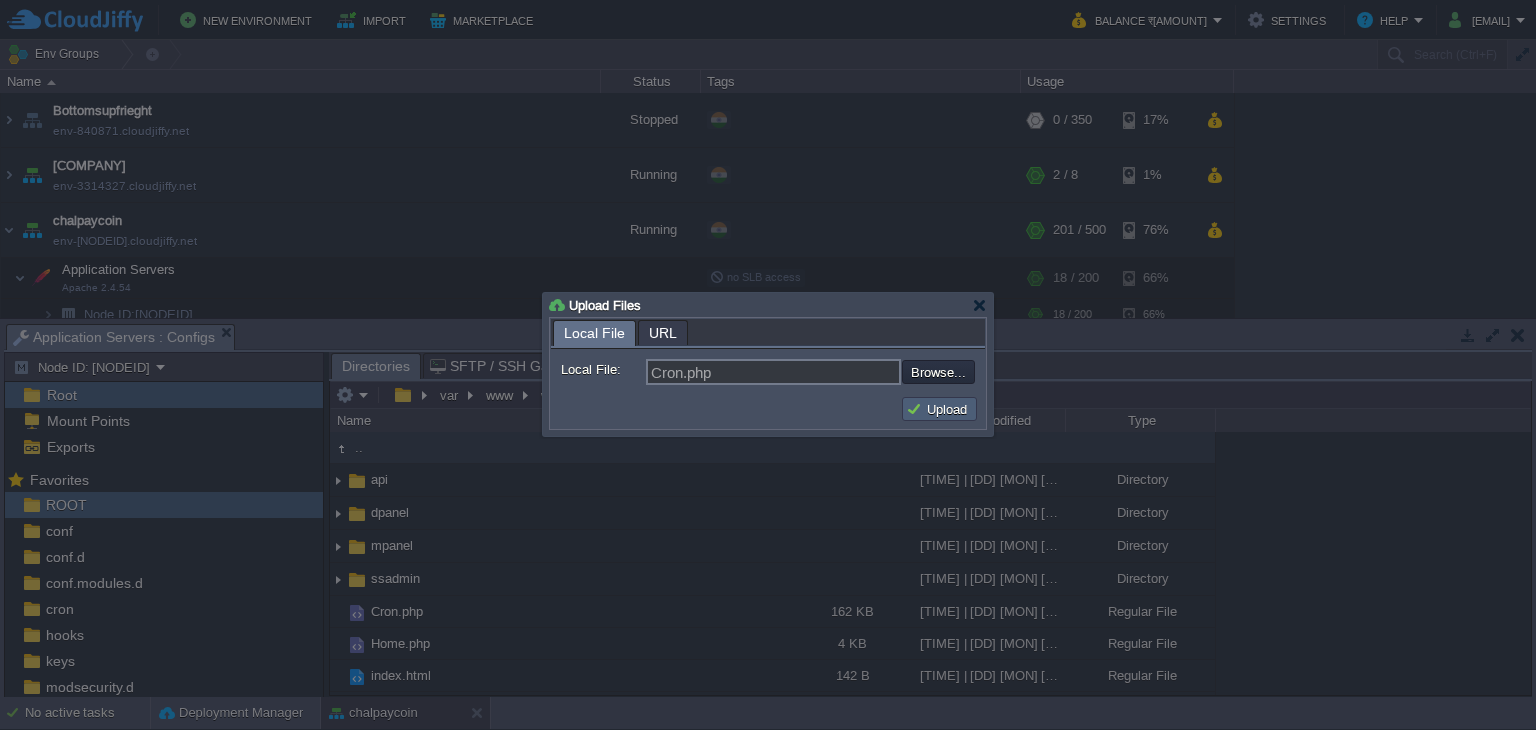 click on "Upload" at bounding box center (939, 409) 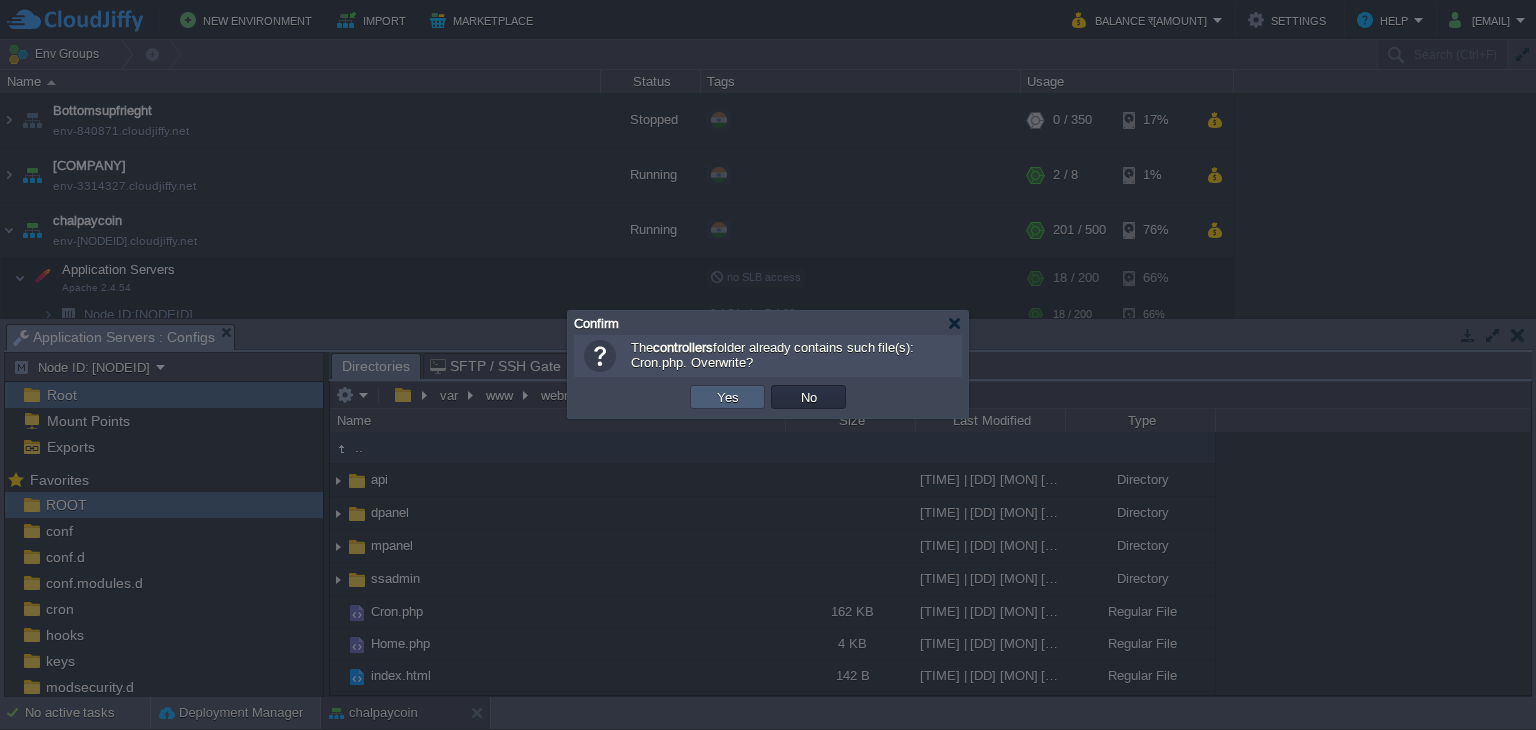 click on "Yes" at bounding box center (727, 397) 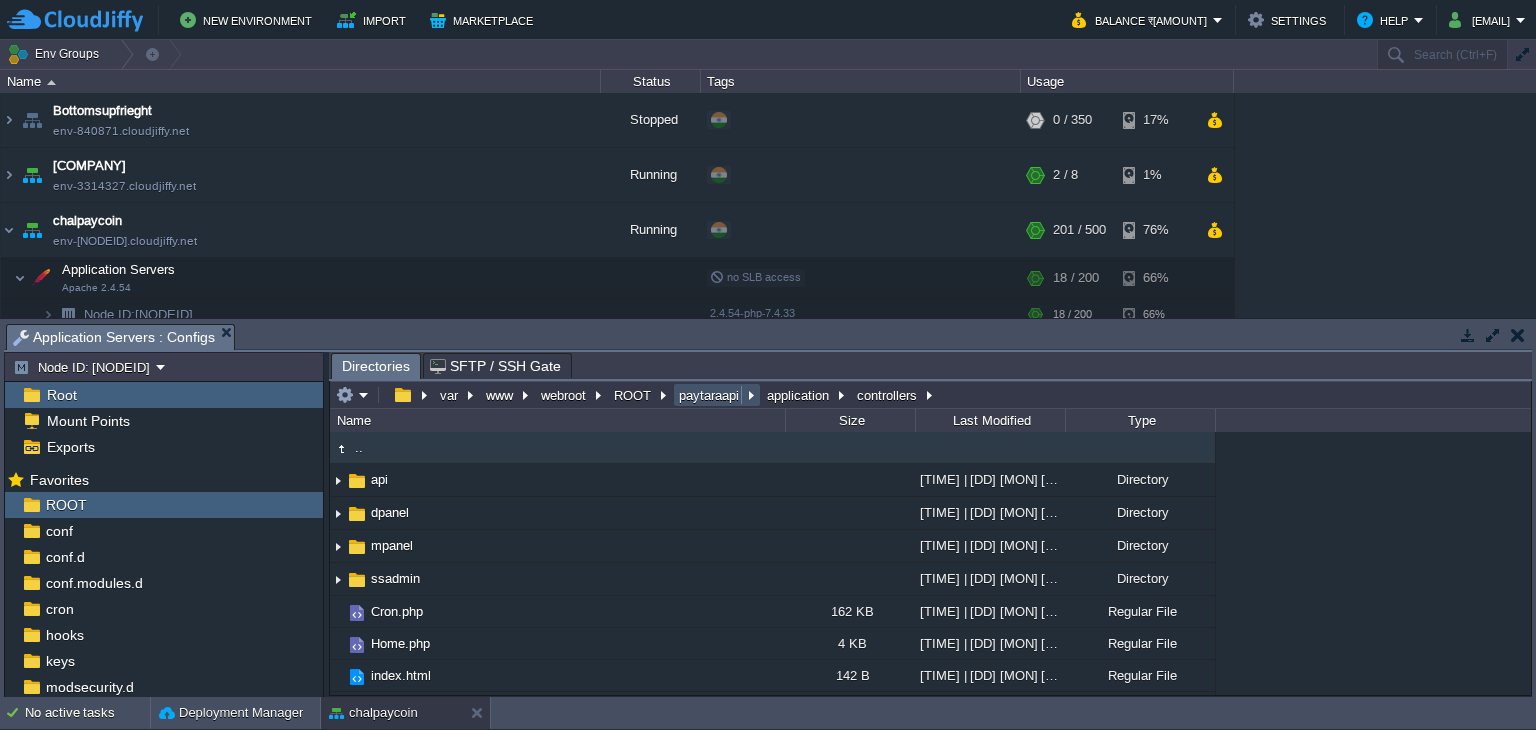 click on "paytaraapi" at bounding box center [710, 395] 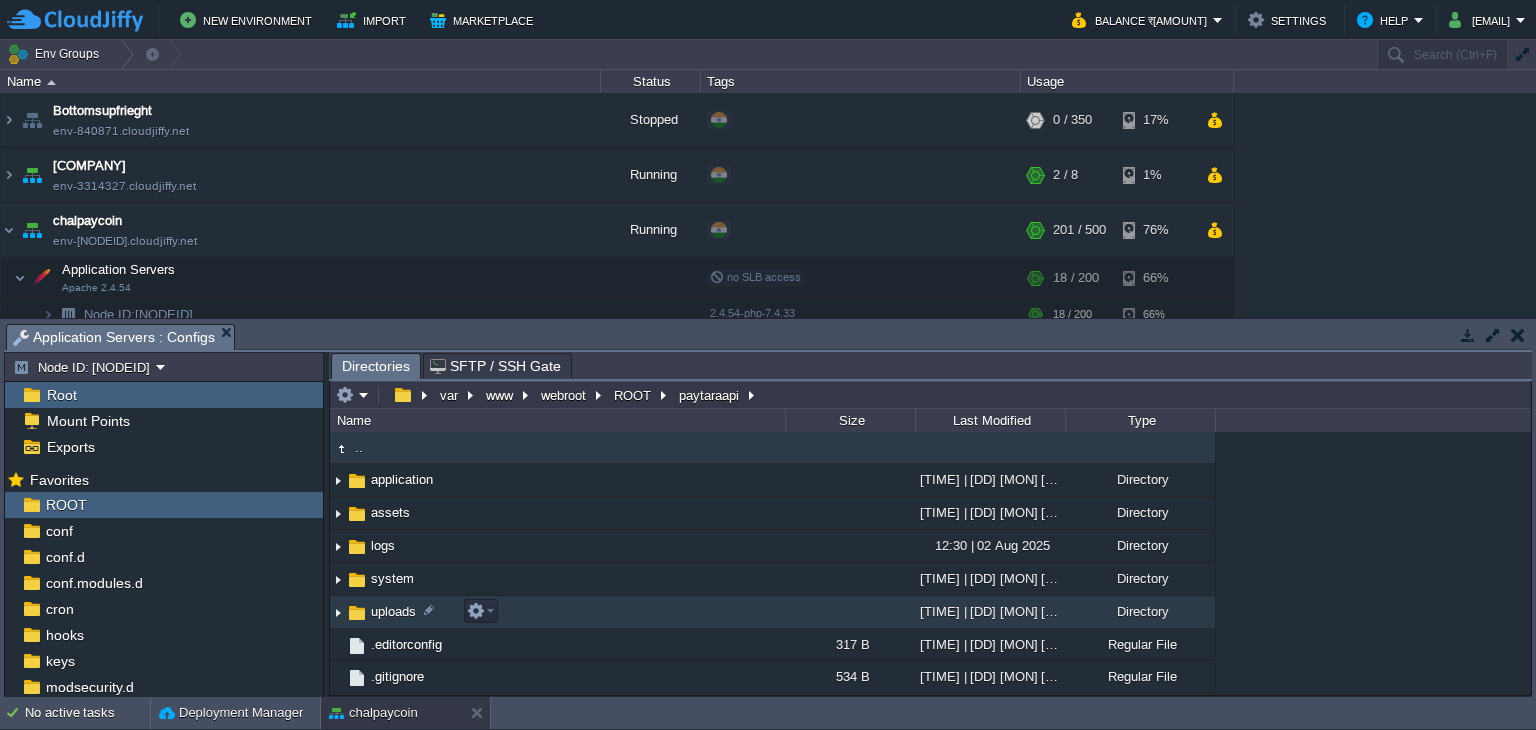 click on "uploads" at bounding box center (393, 611) 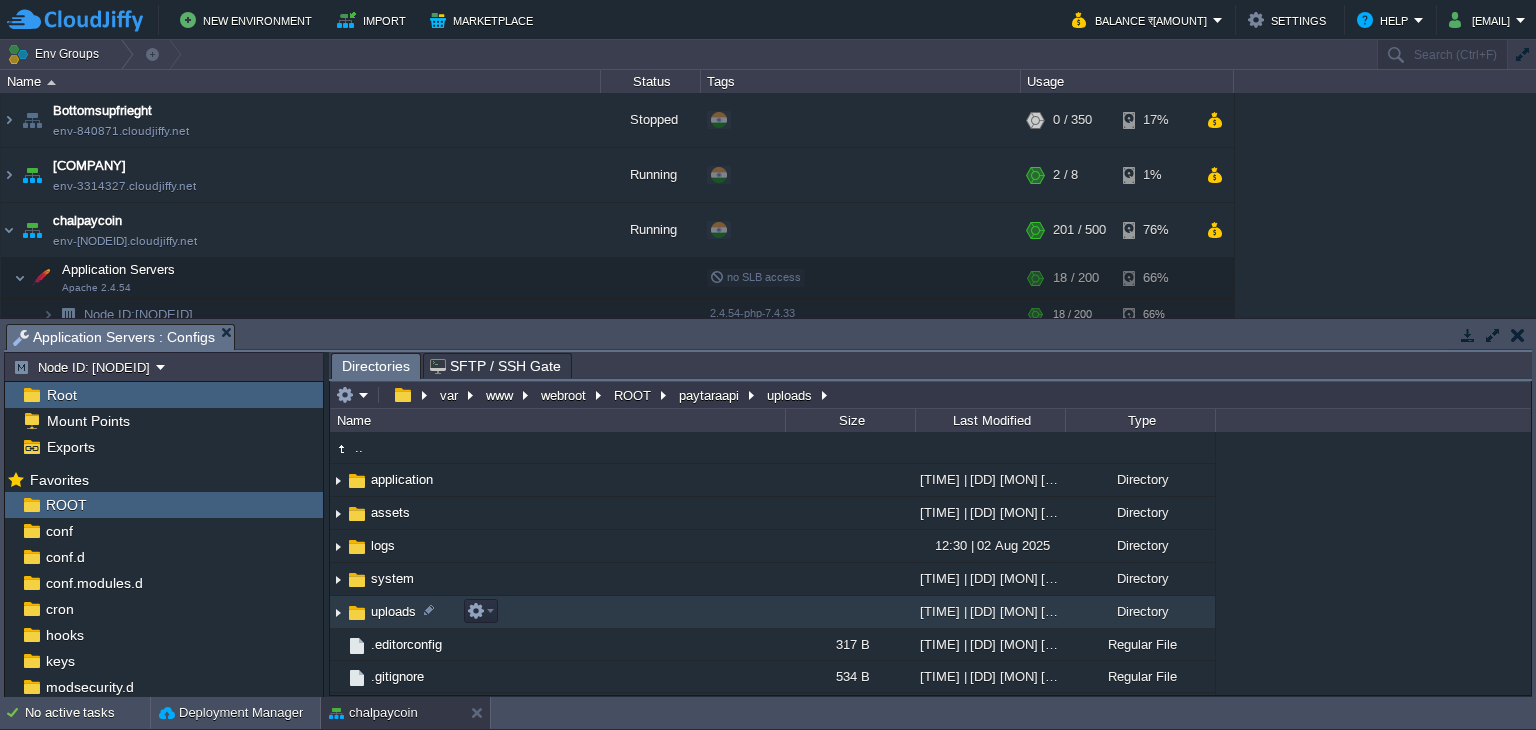 click on "uploads" at bounding box center (393, 611) 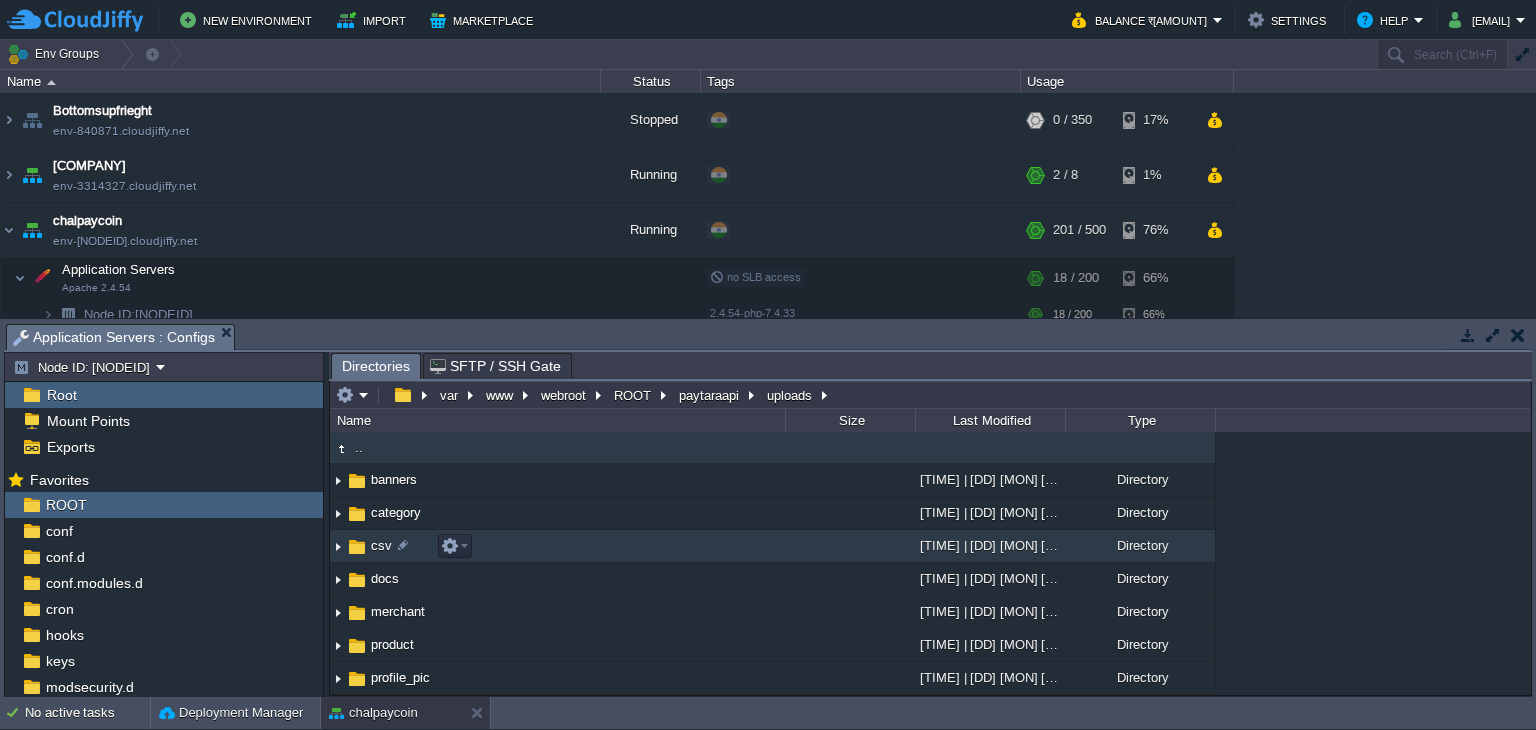 click on "csv" at bounding box center [381, 545] 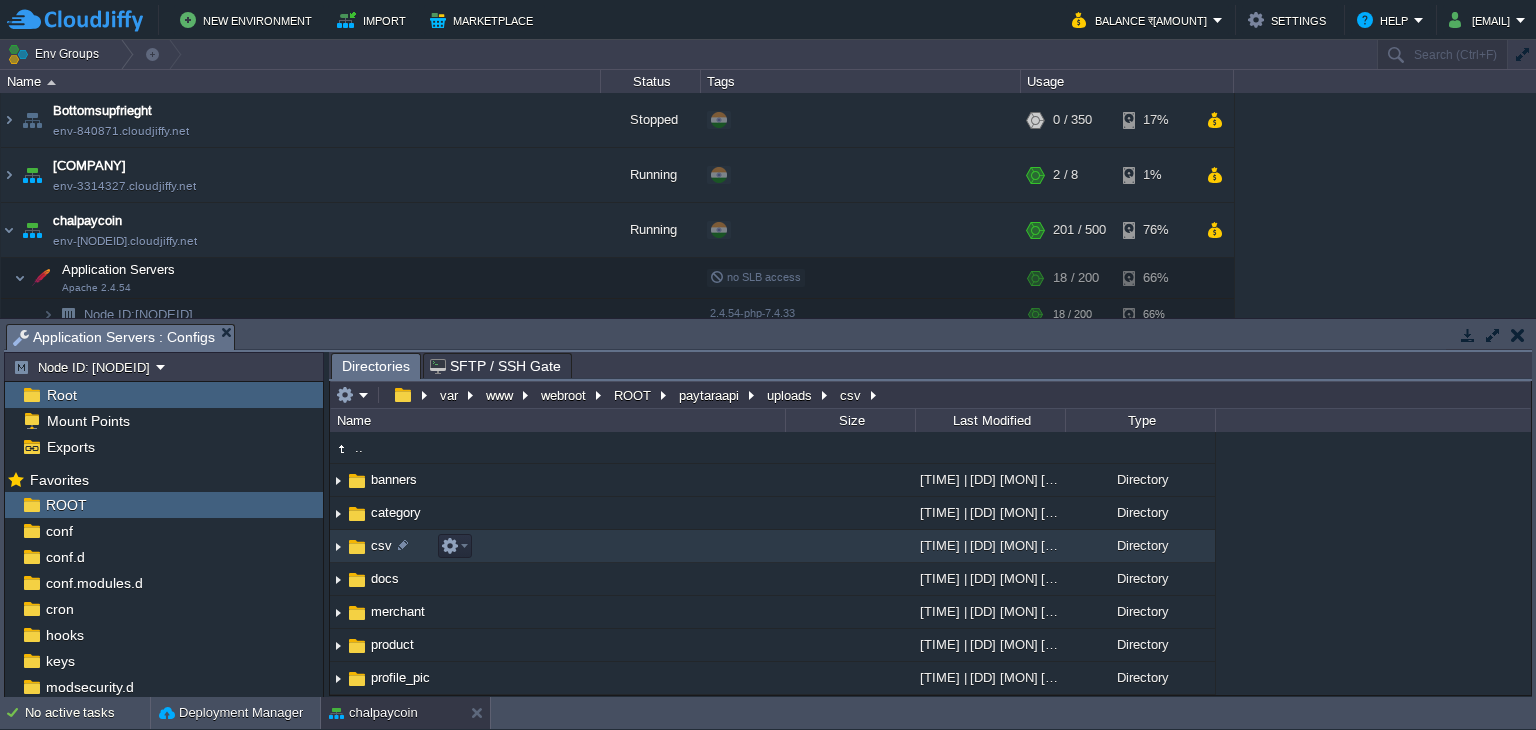click on "csv" at bounding box center (381, 545) 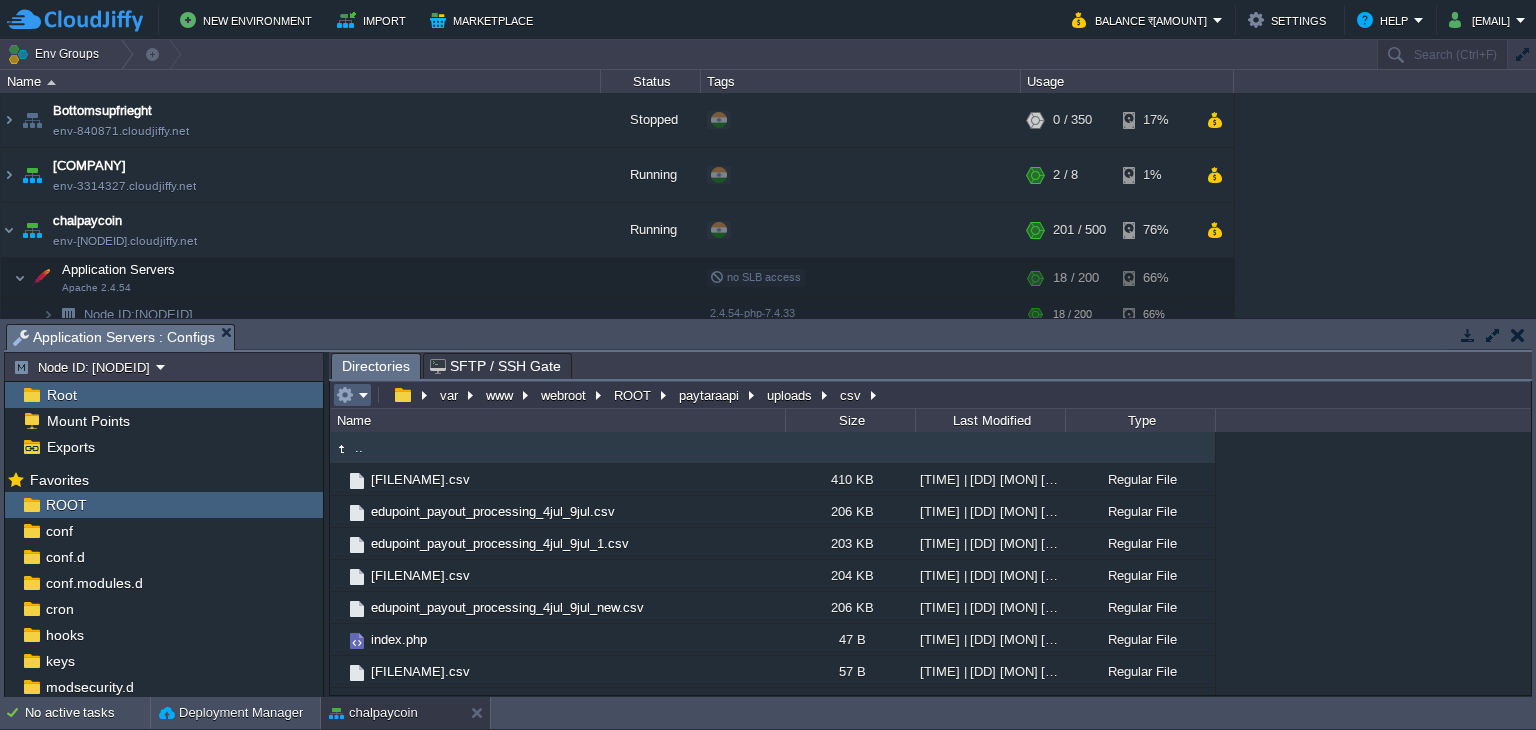 click at bounding box center (352, 395) 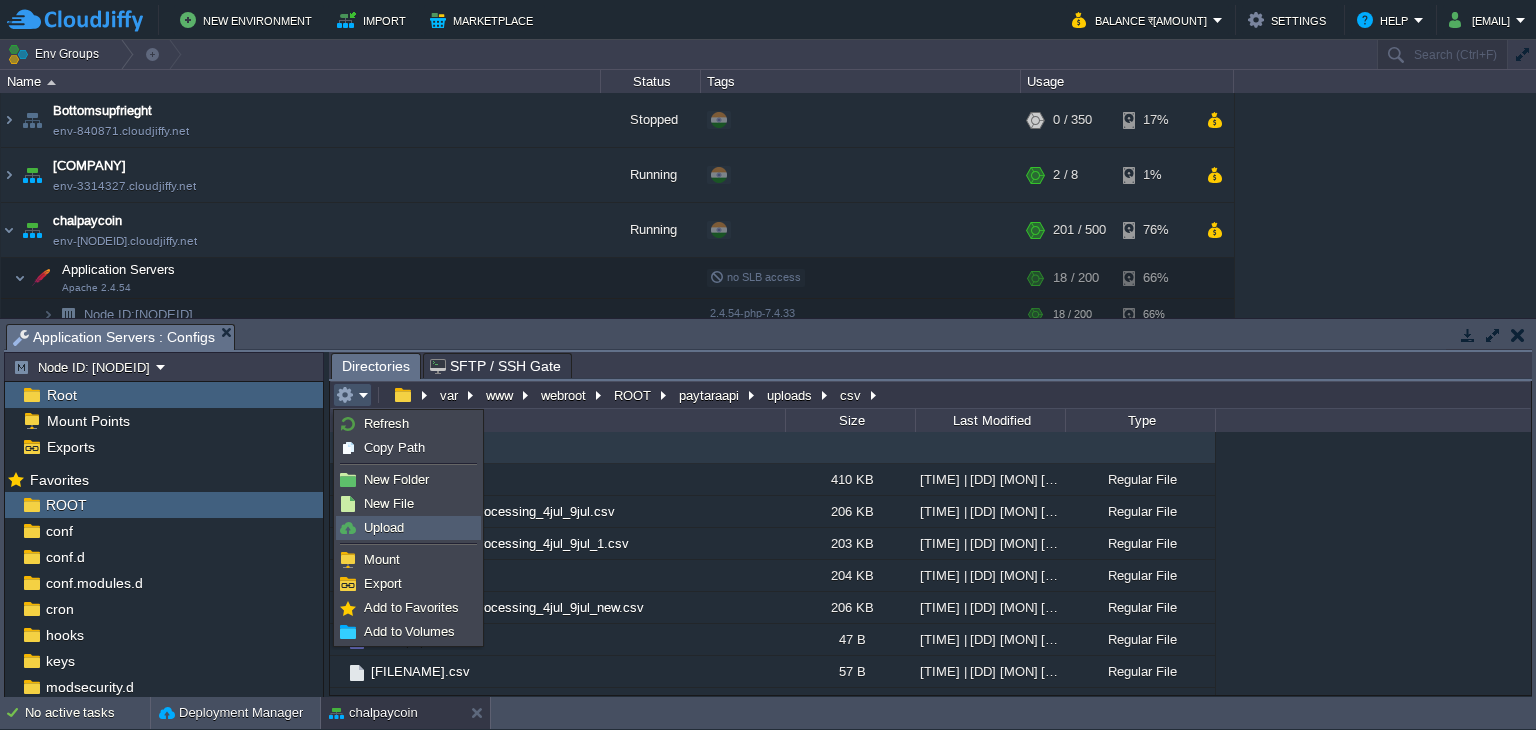 click on "Upload" at bounding box center [384, 527] 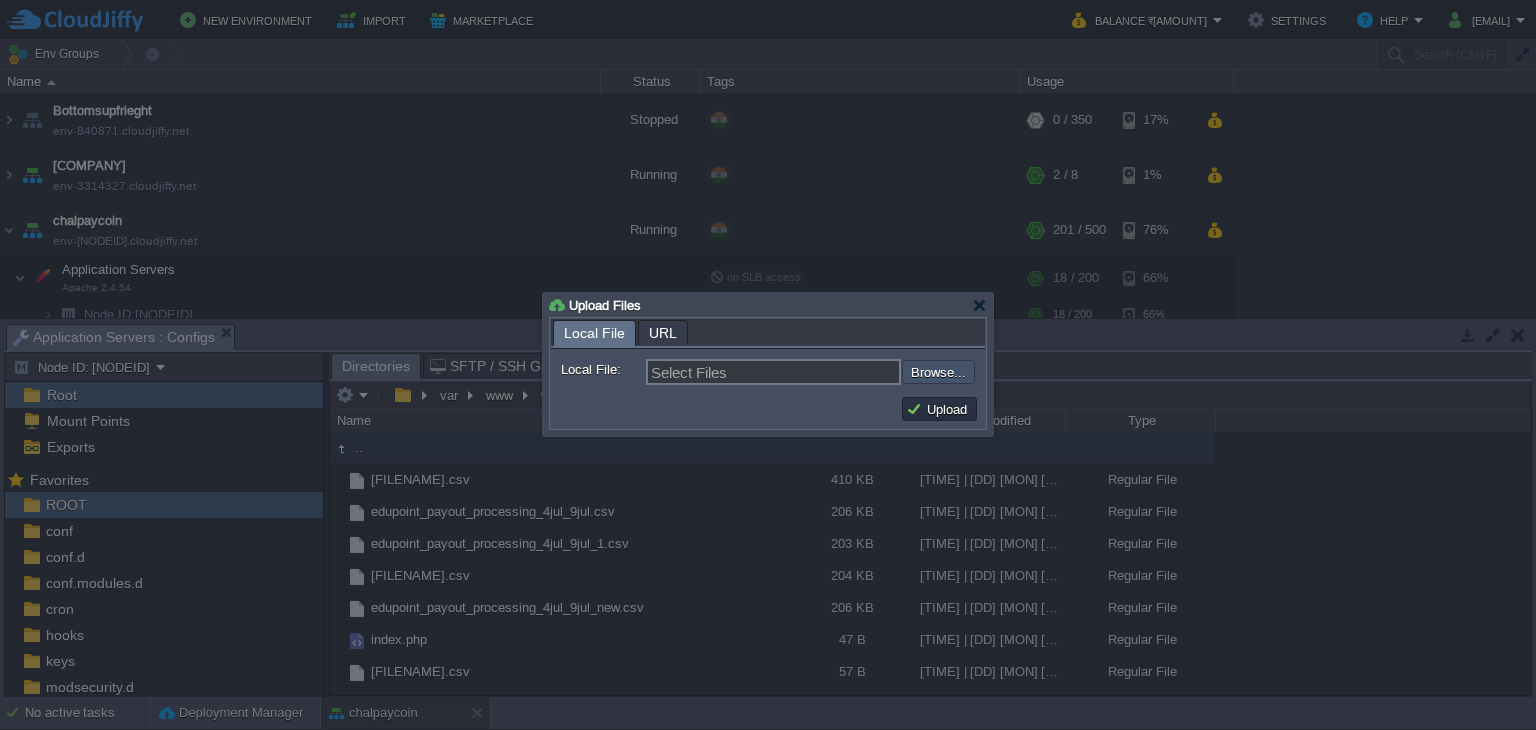 click at bounding box center [848, 372] 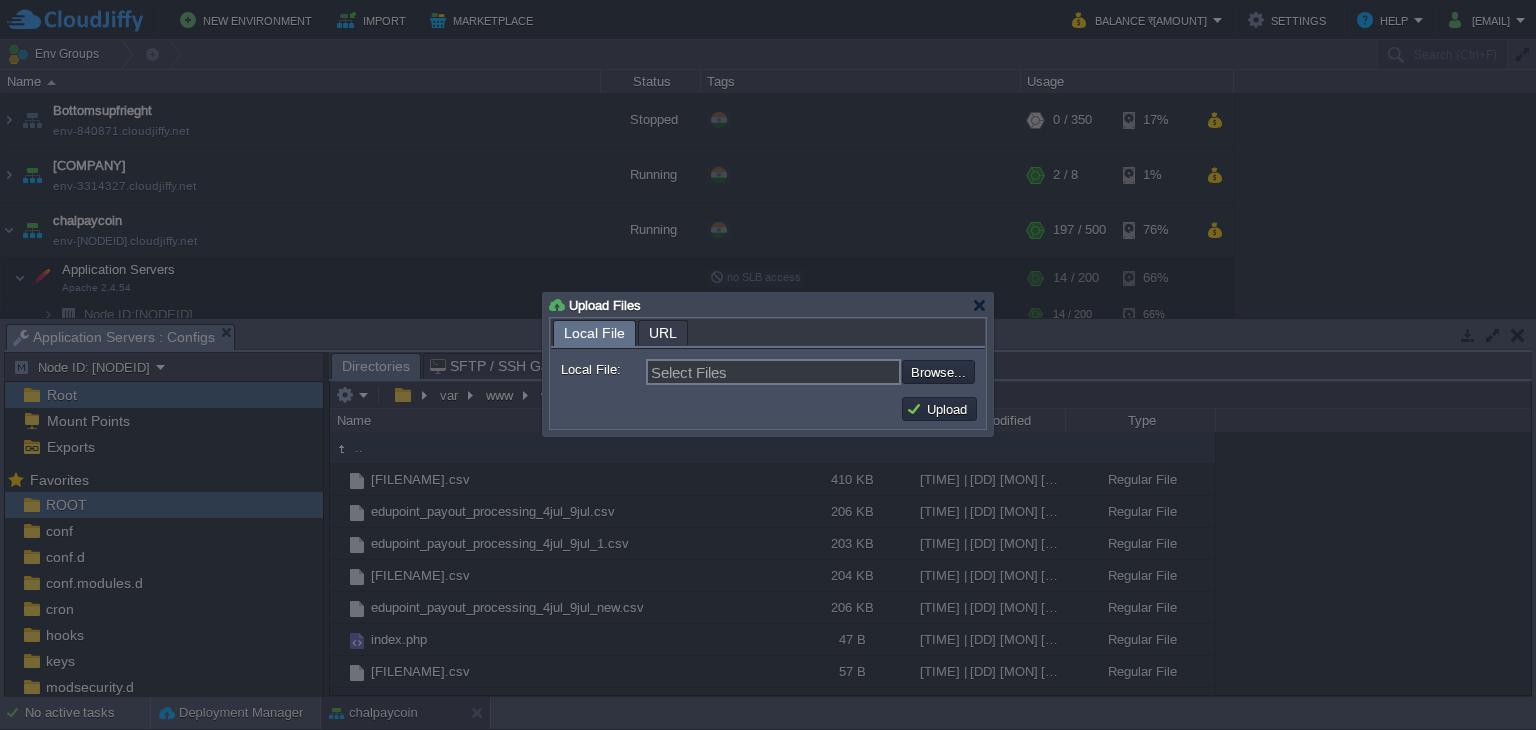 type on "C:\fakepath\[FILENAME].csv" 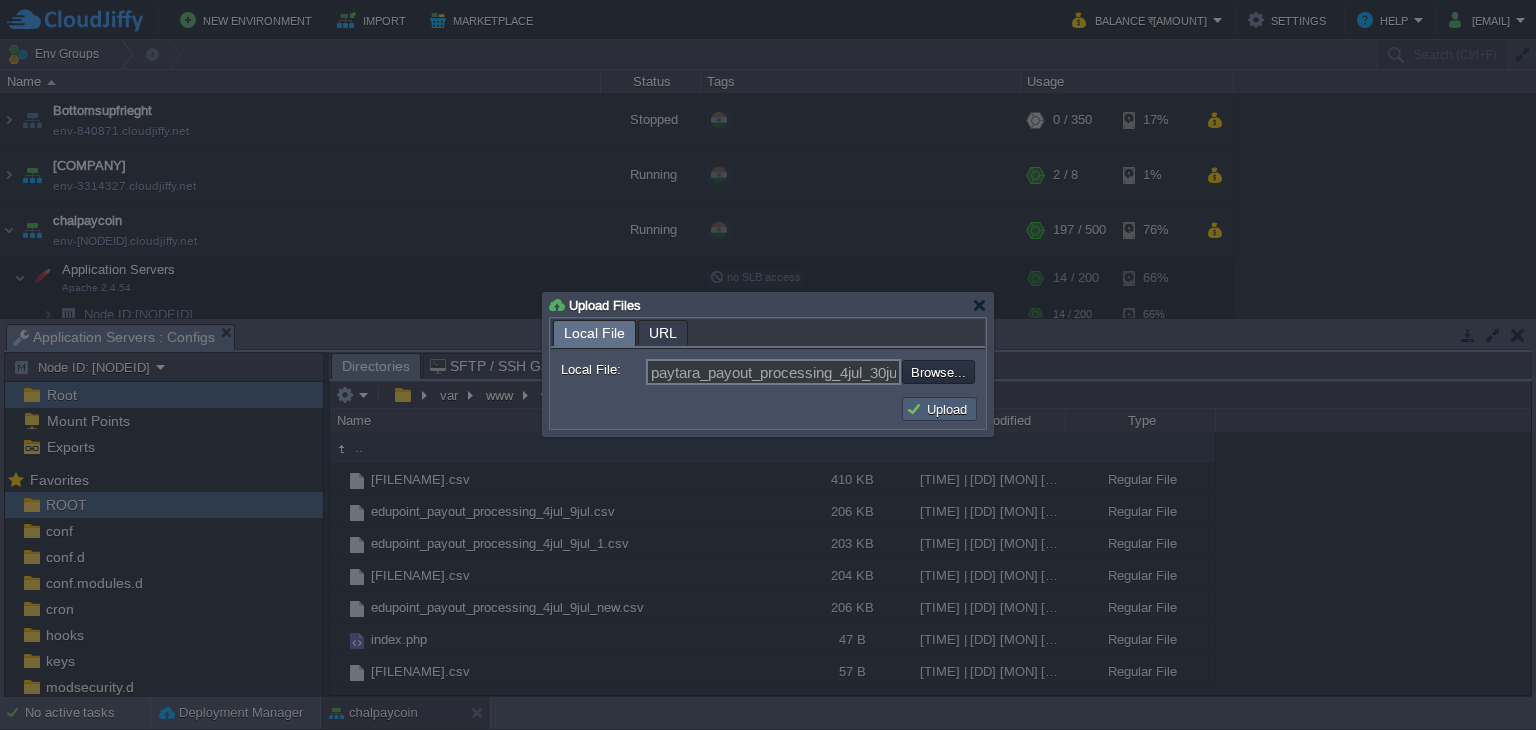 click on "Upload" at bounding box center [939, 409] 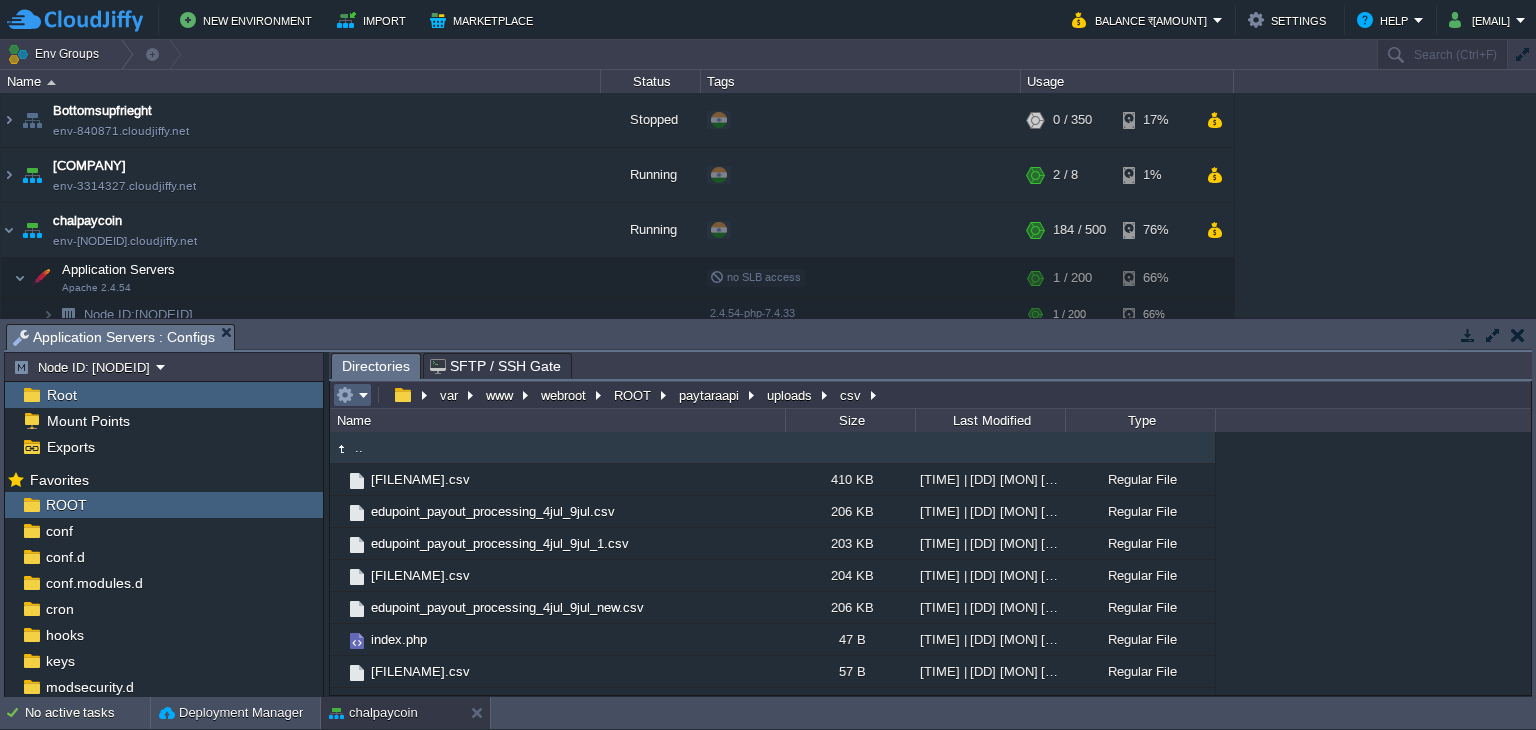 click at bounding box center [345, 395] 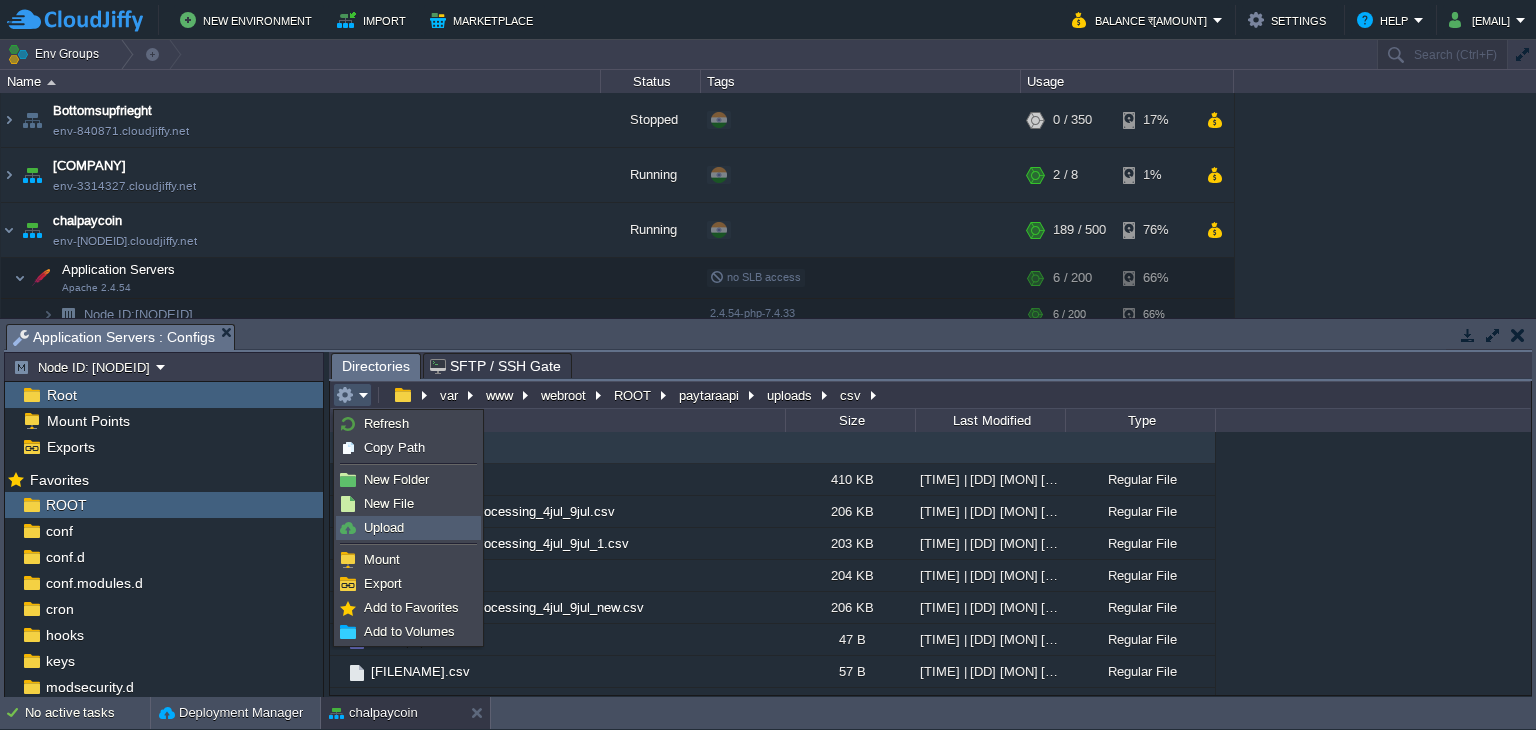 click on "Upload" at bounding box center [408, 528] 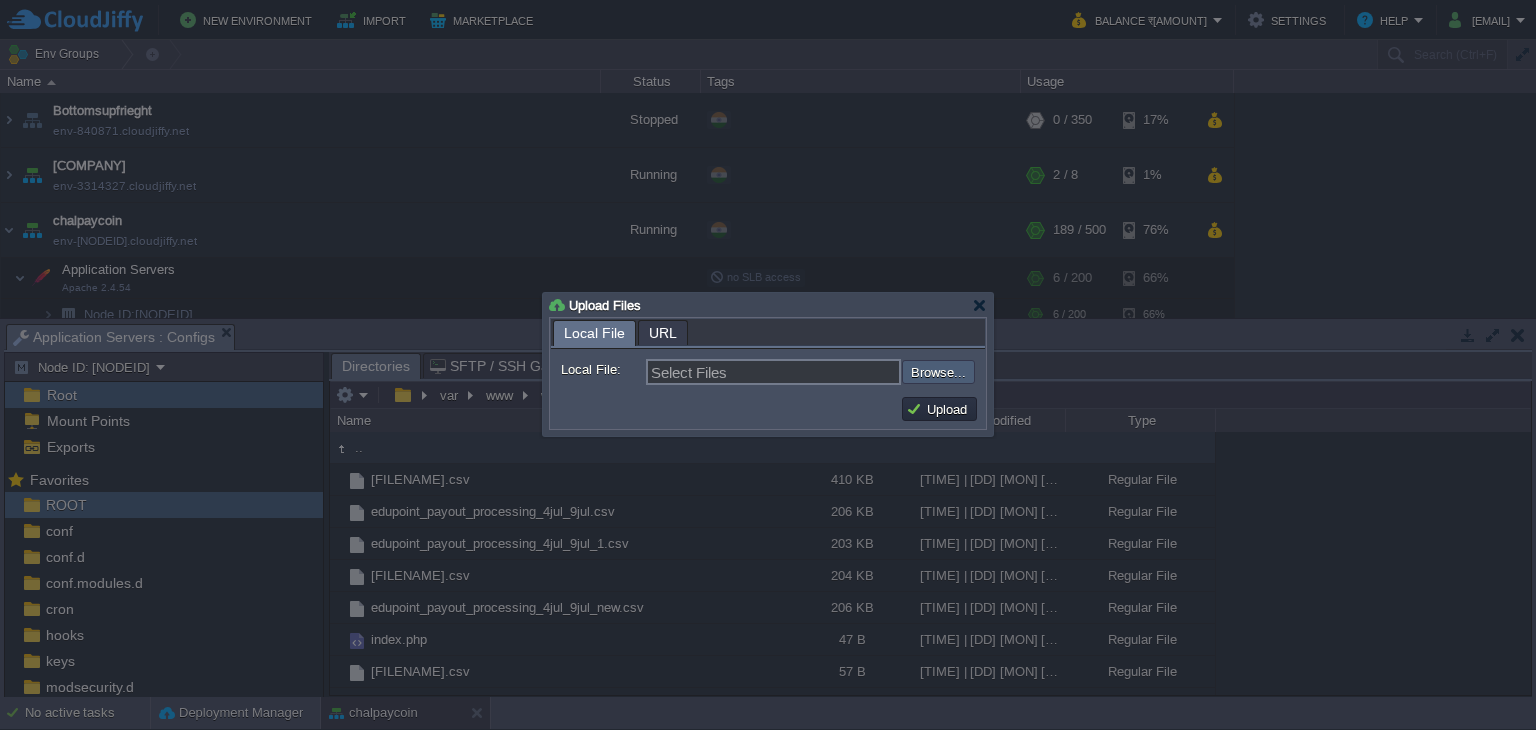 click at bounding box center [848, 372] 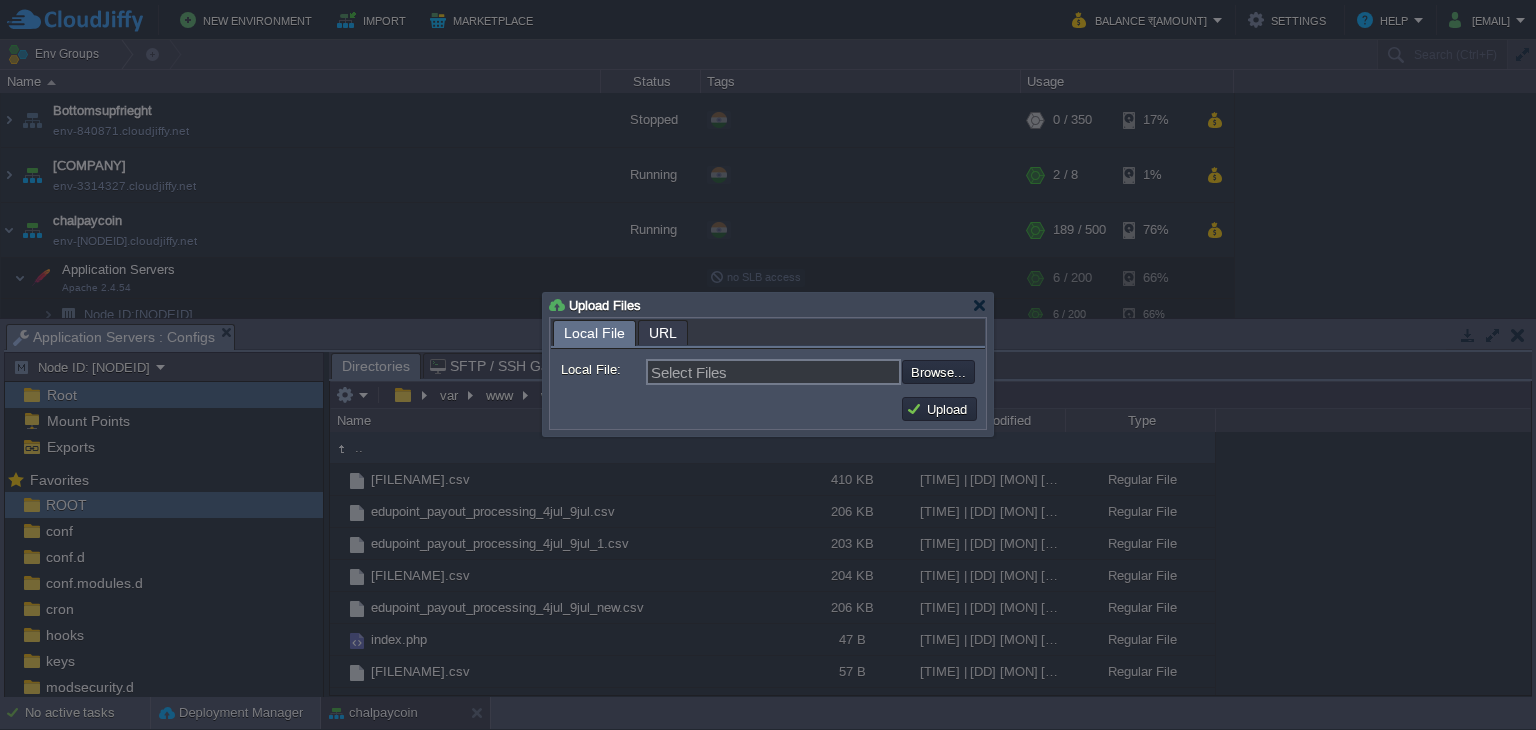 type on "C:\fakepath\[FILENAME].csv" 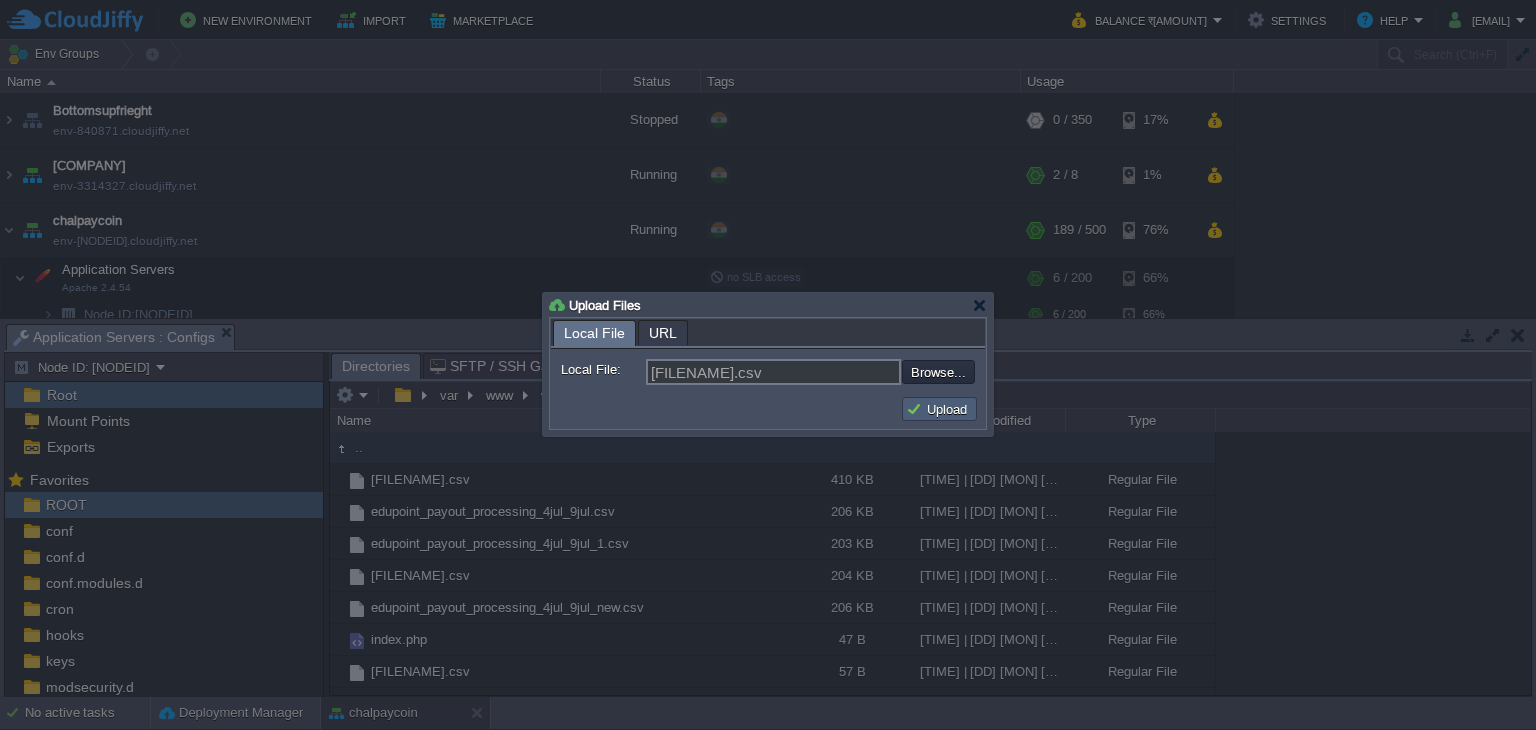 click on "Upload" at bounding box center [939, 409] 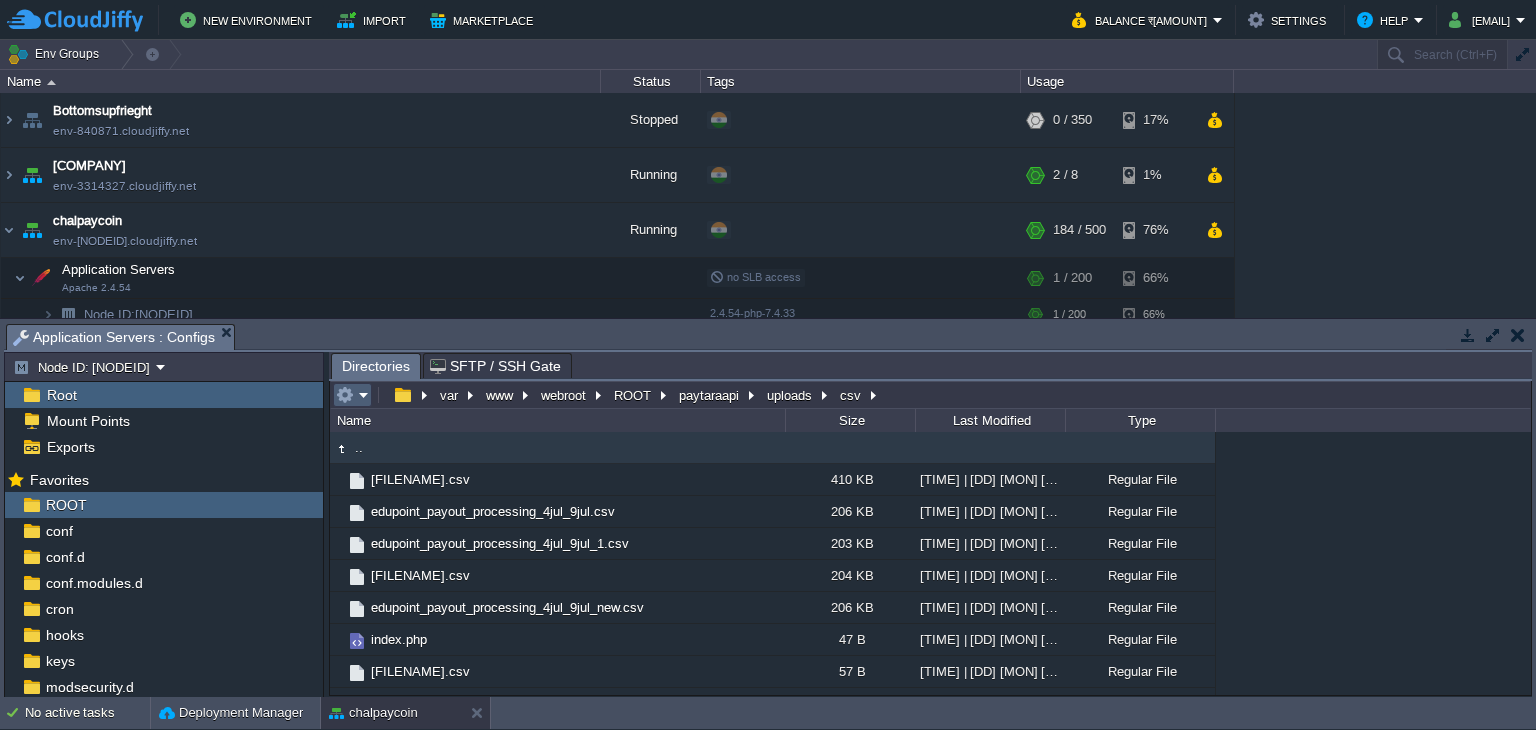 click at bounding box center (352, 395) 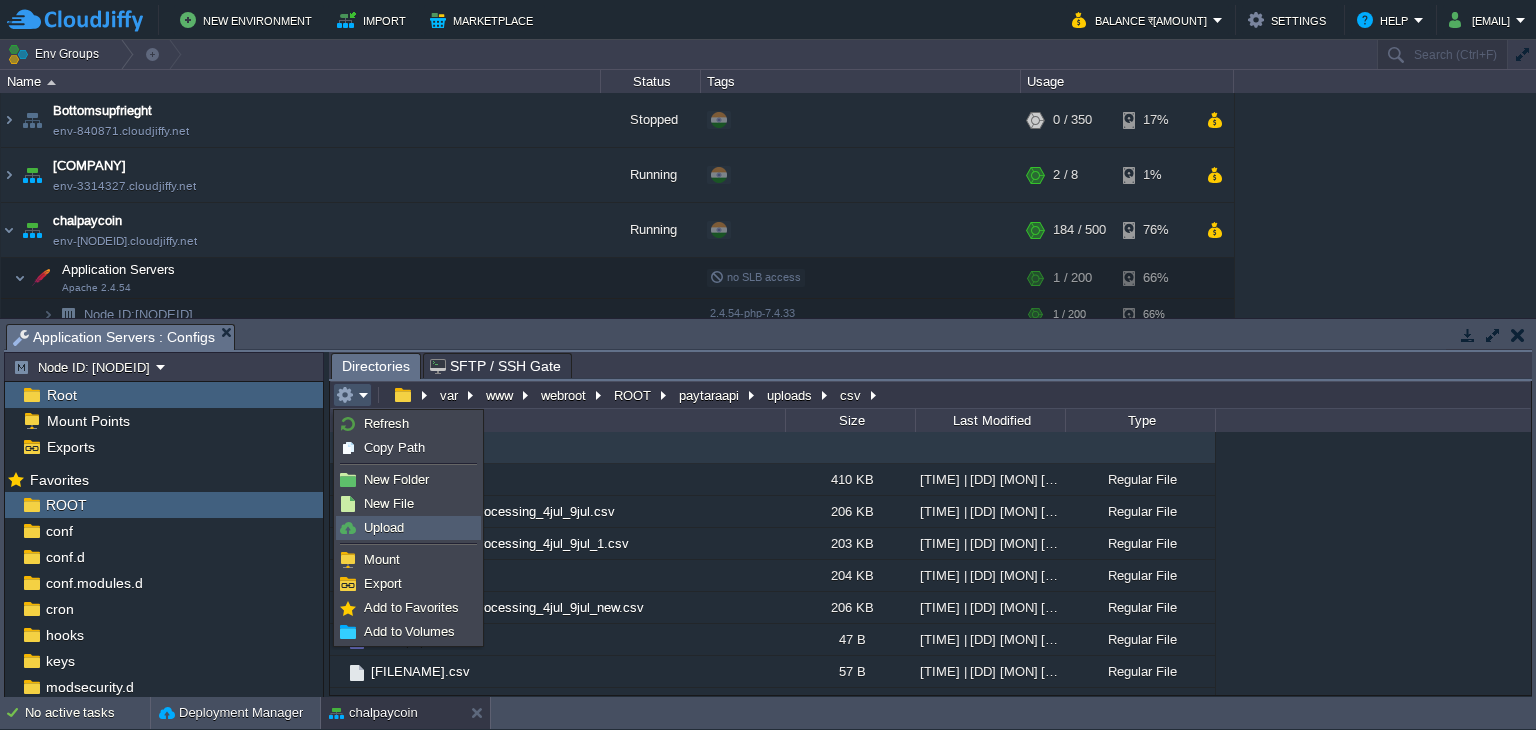 click on "Upload" at bounding box center (408, 528) 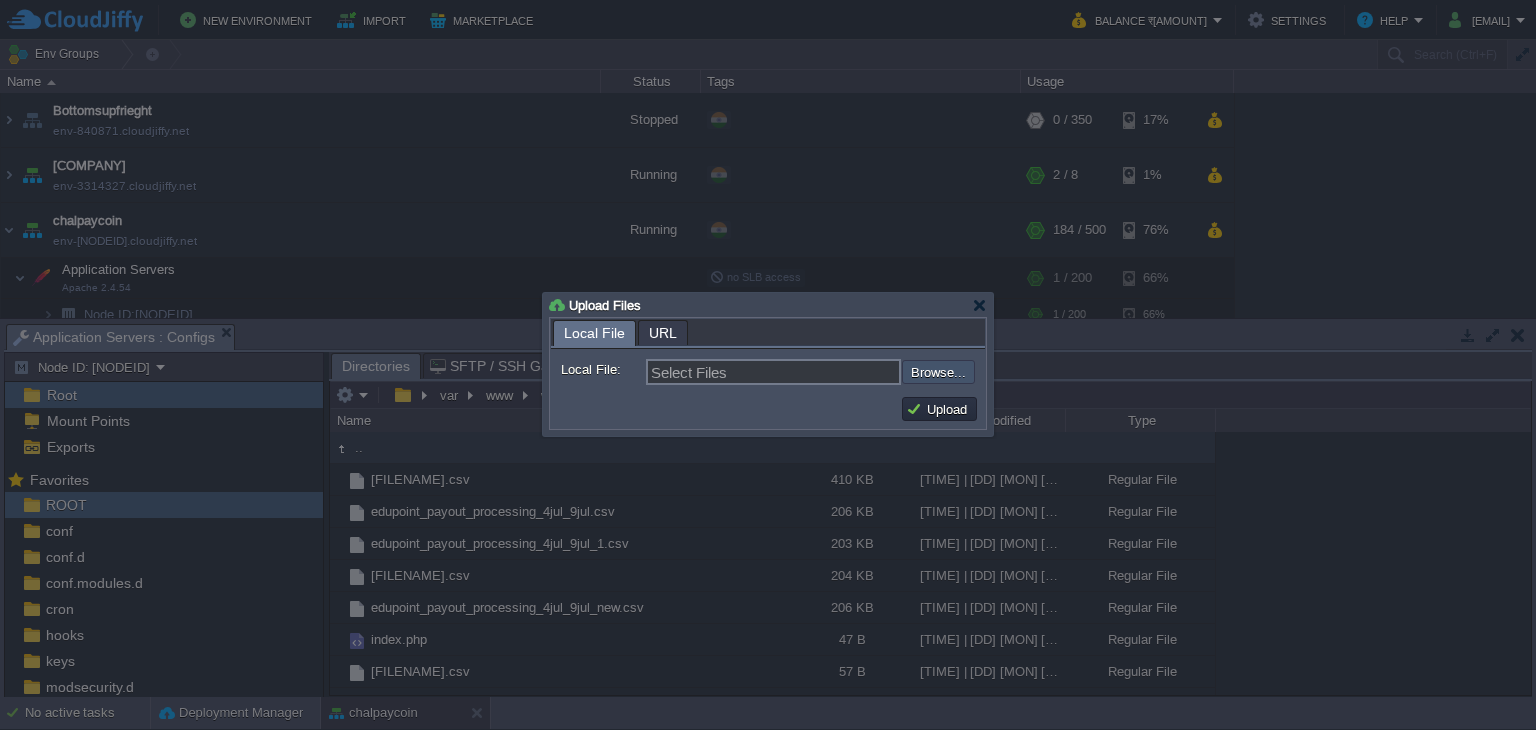 click at bounding box center [848, 372] 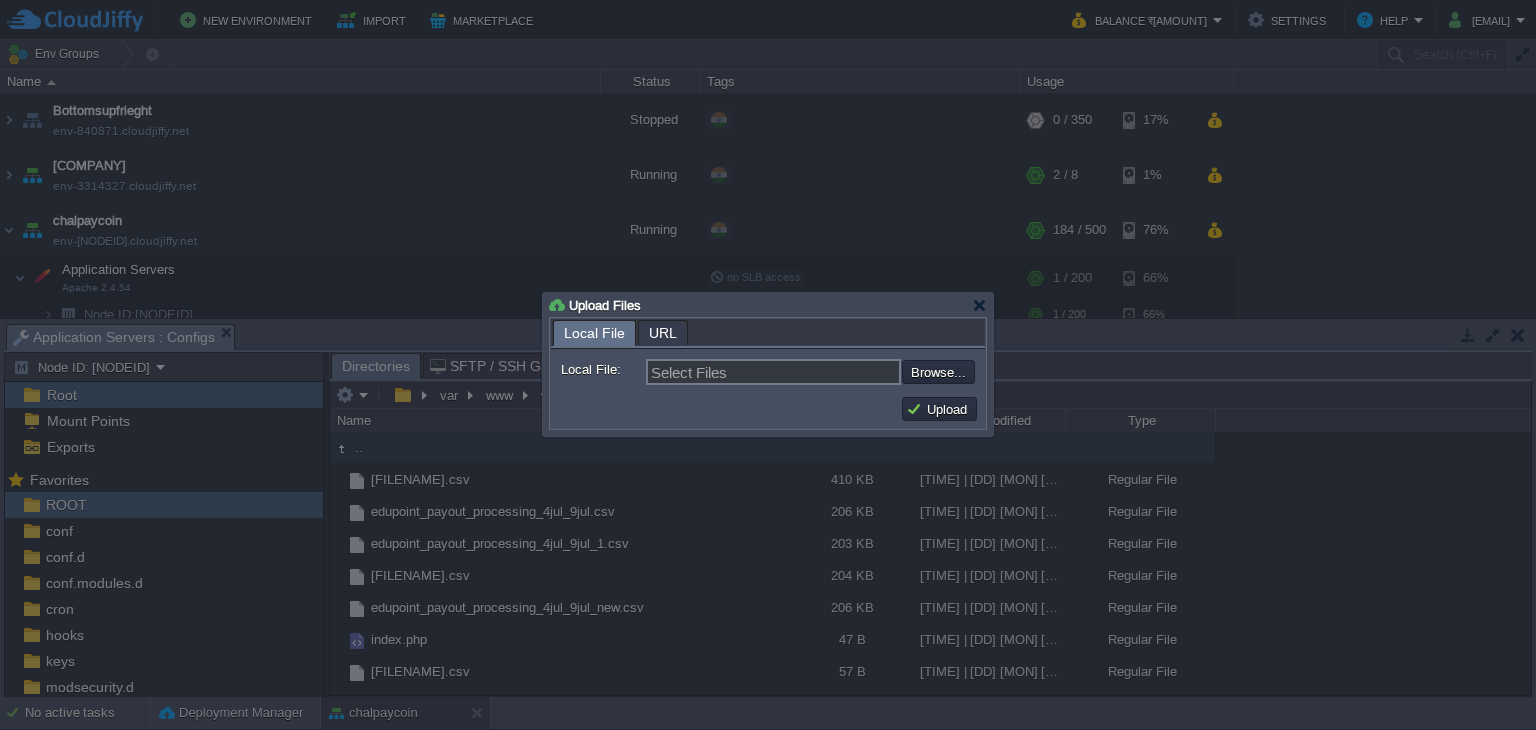 type on "C:\fakepath\[FILENAME].csv" 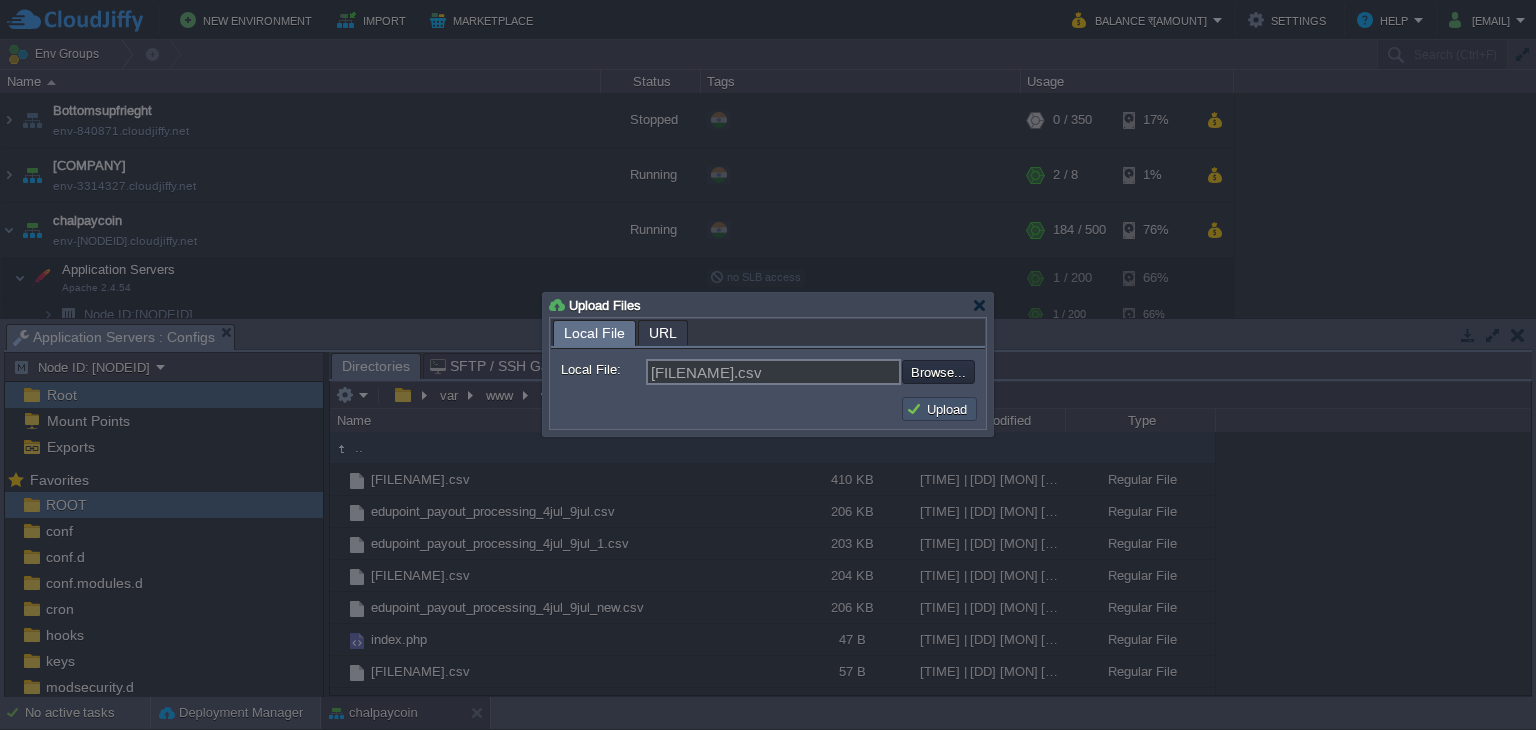 click on "Upload" at bounding box center [939, 409] 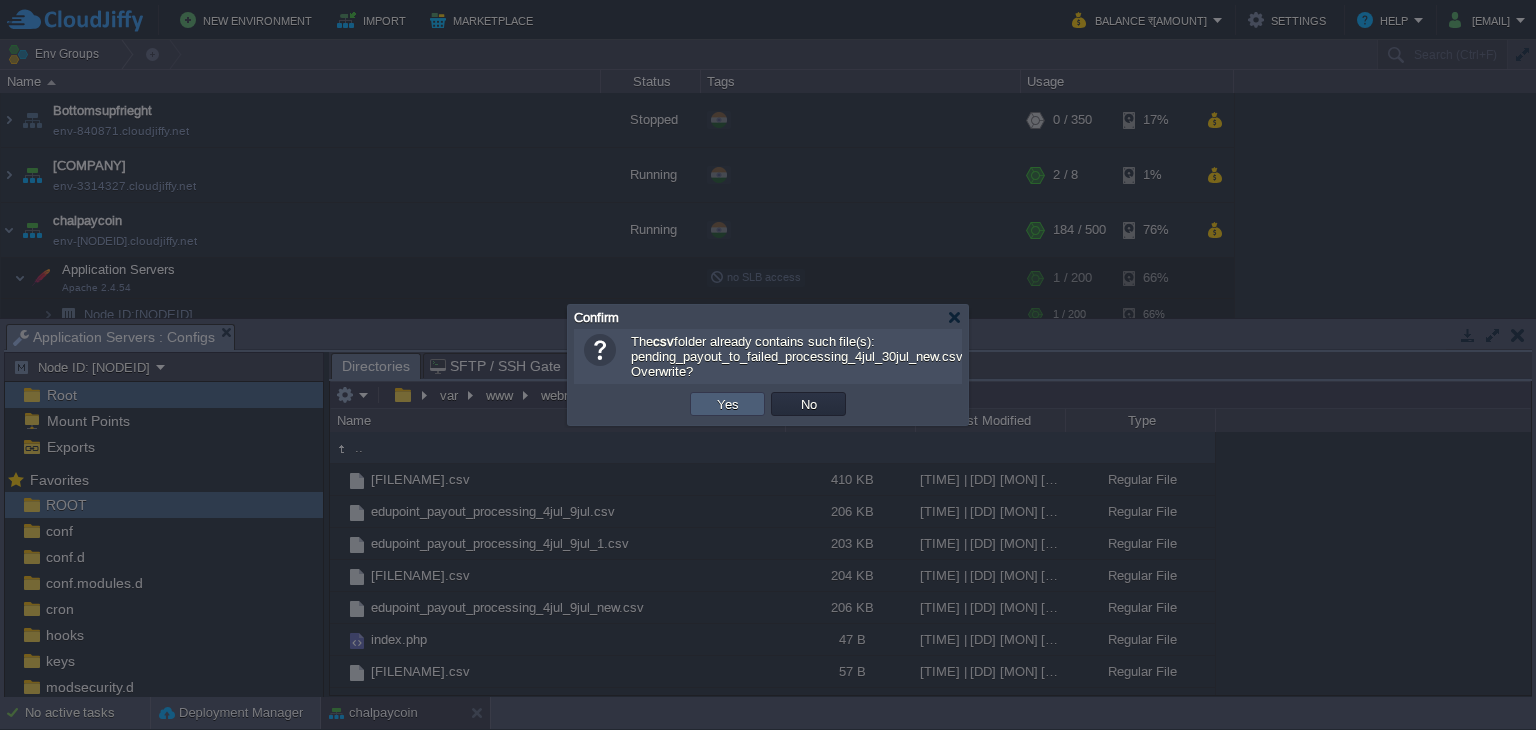 click on "Yes" at bounding box center (727, 404) 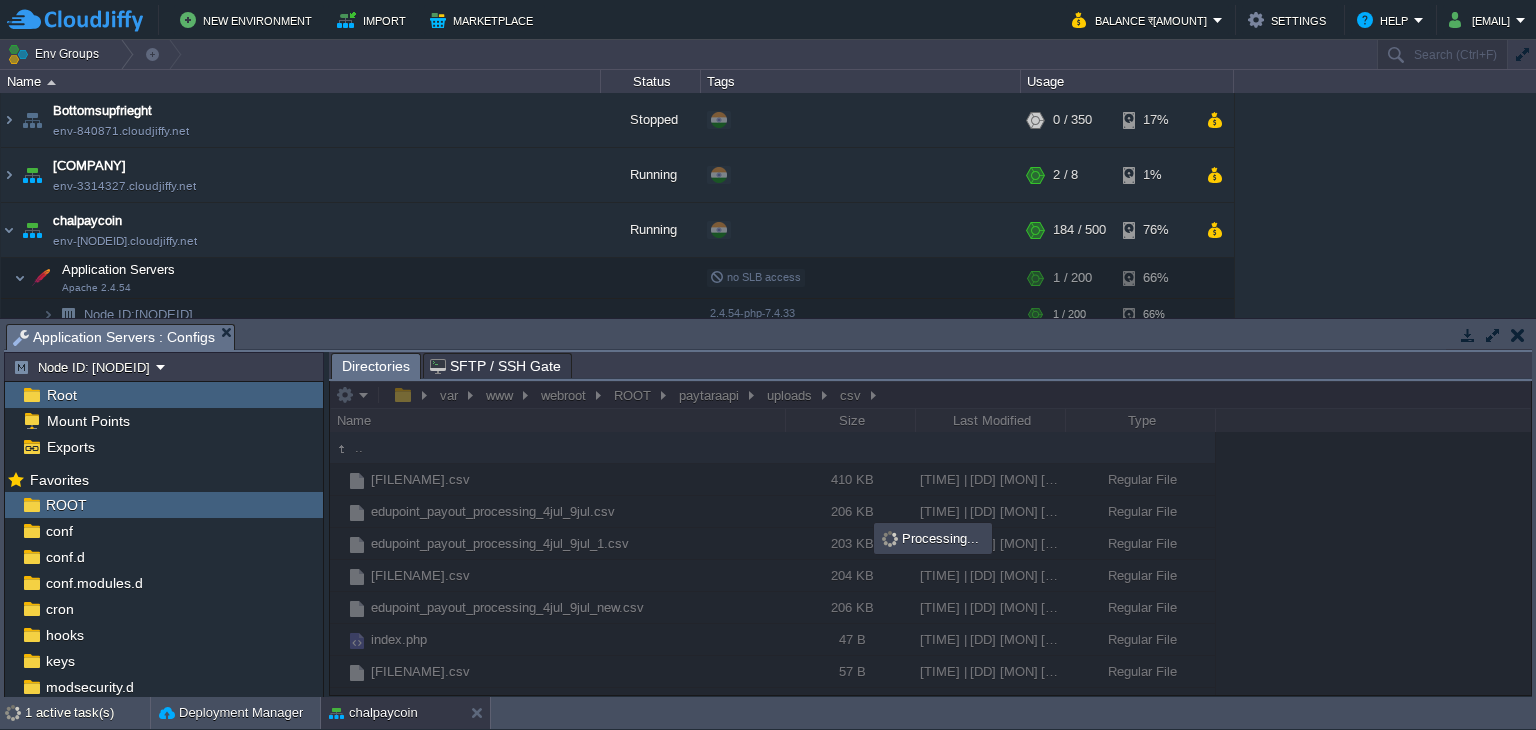 scroll, scrollTop: 0, scrollLeft: 0, axis: both 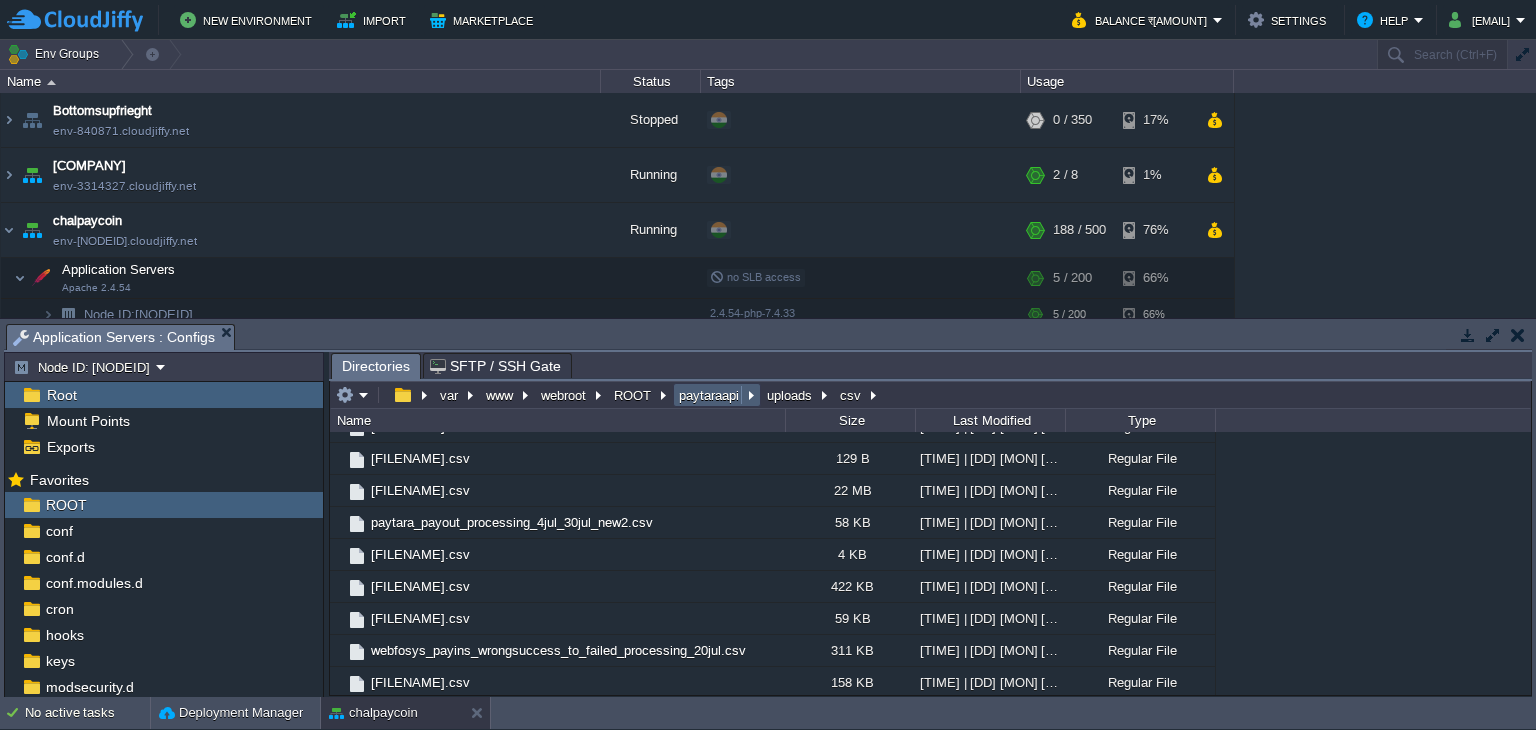click on "paytaraapi" at bounding box center (710, 395) 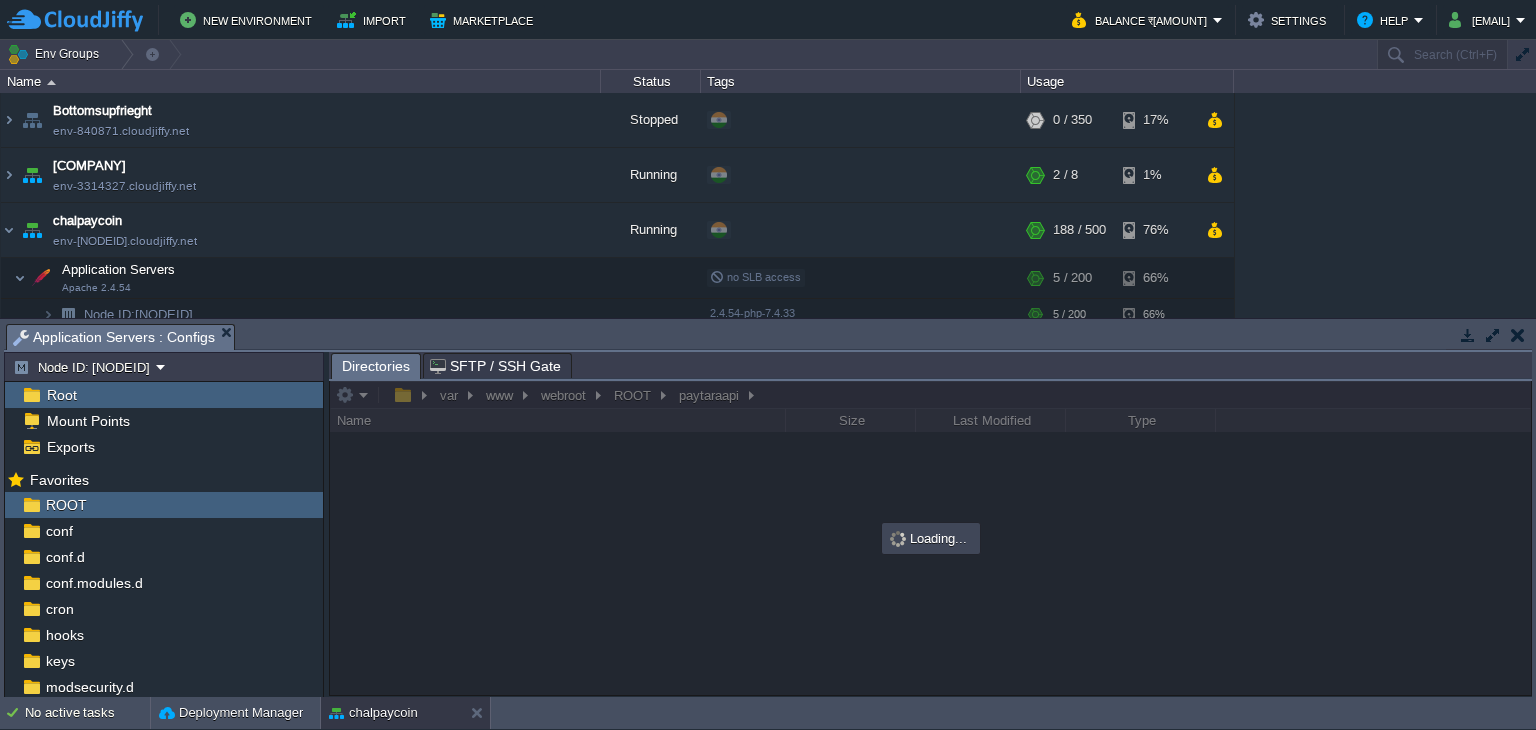 scroll, scrollTop: 0, scrollLeft: 0, axis: both 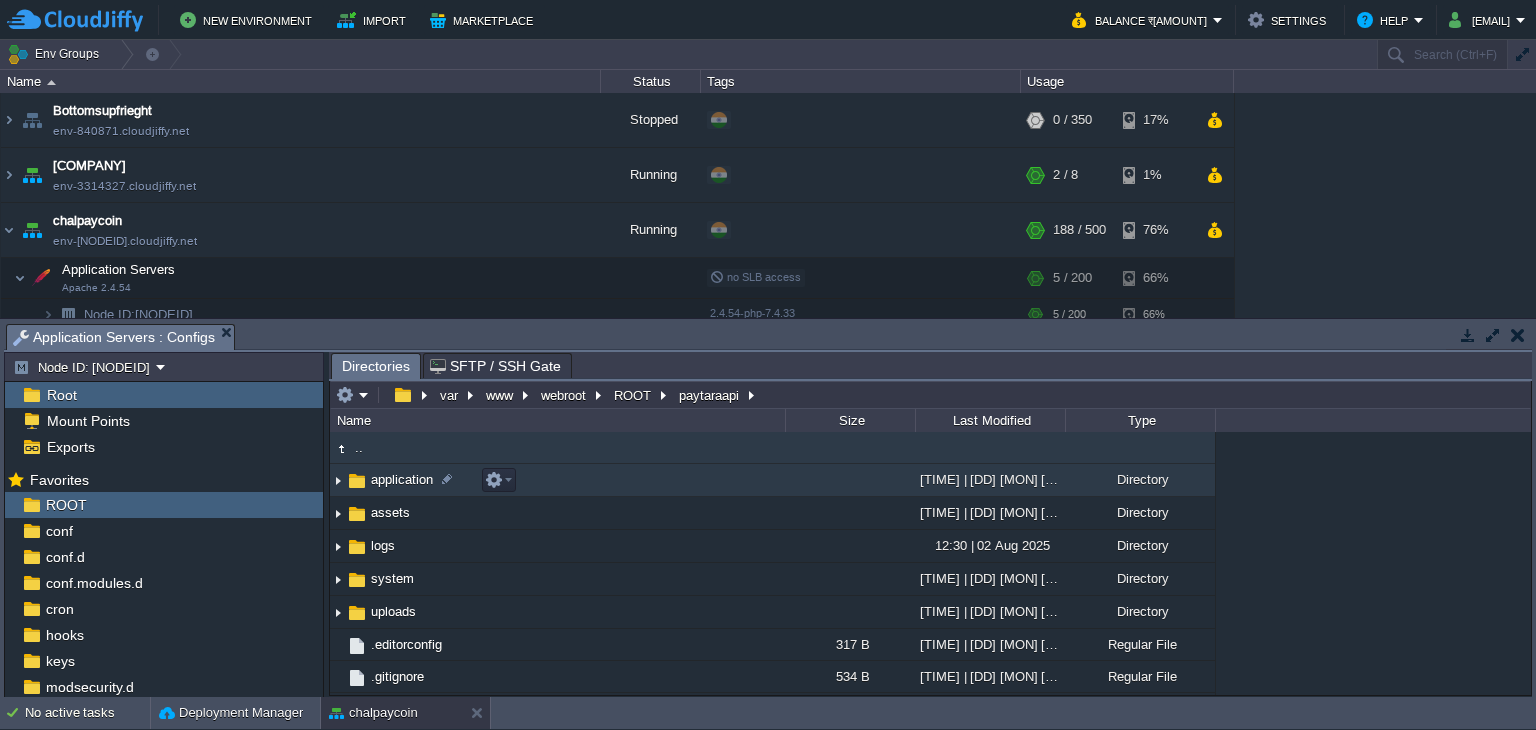 click on "application" at bounding box center [402, 479] 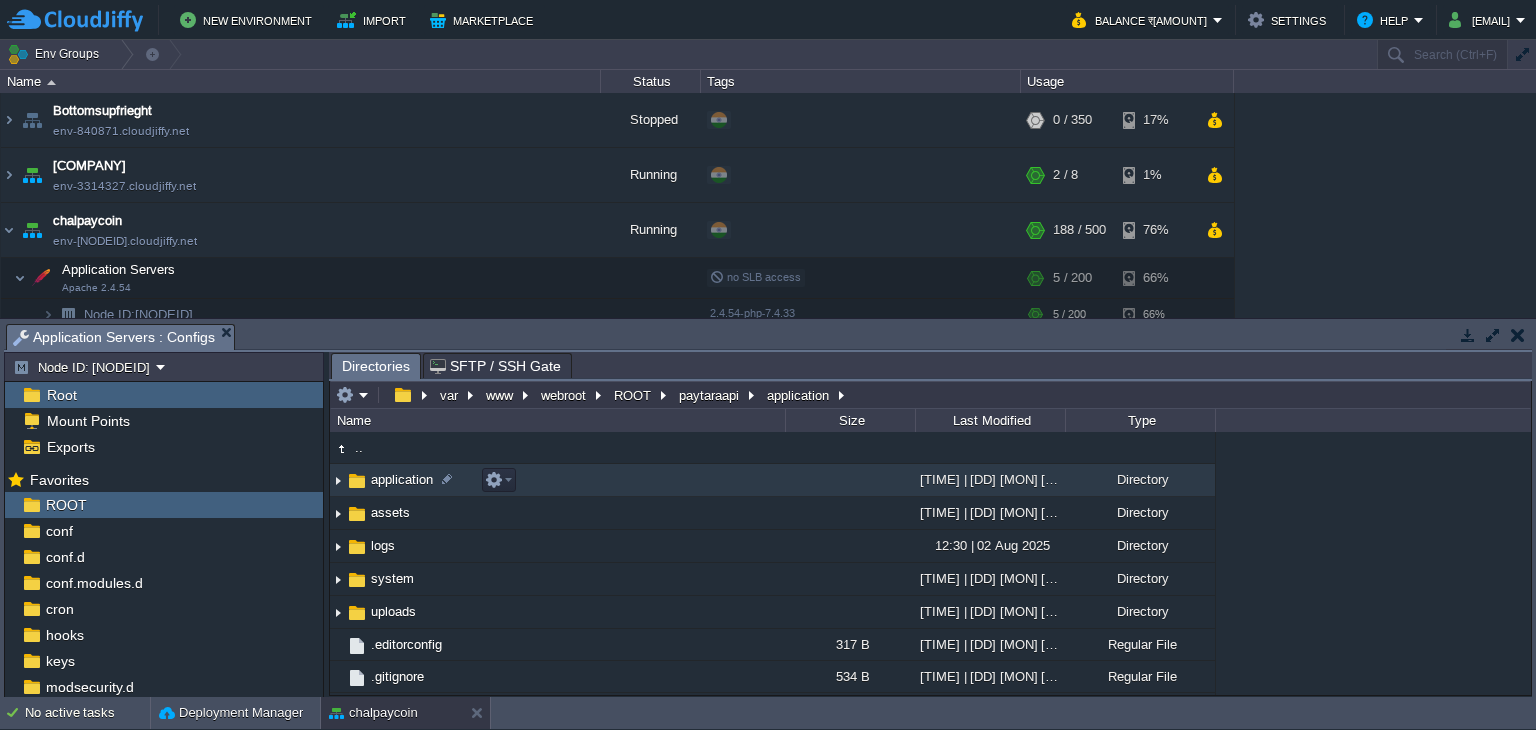 click on "application" at bounding box center (402, 479) 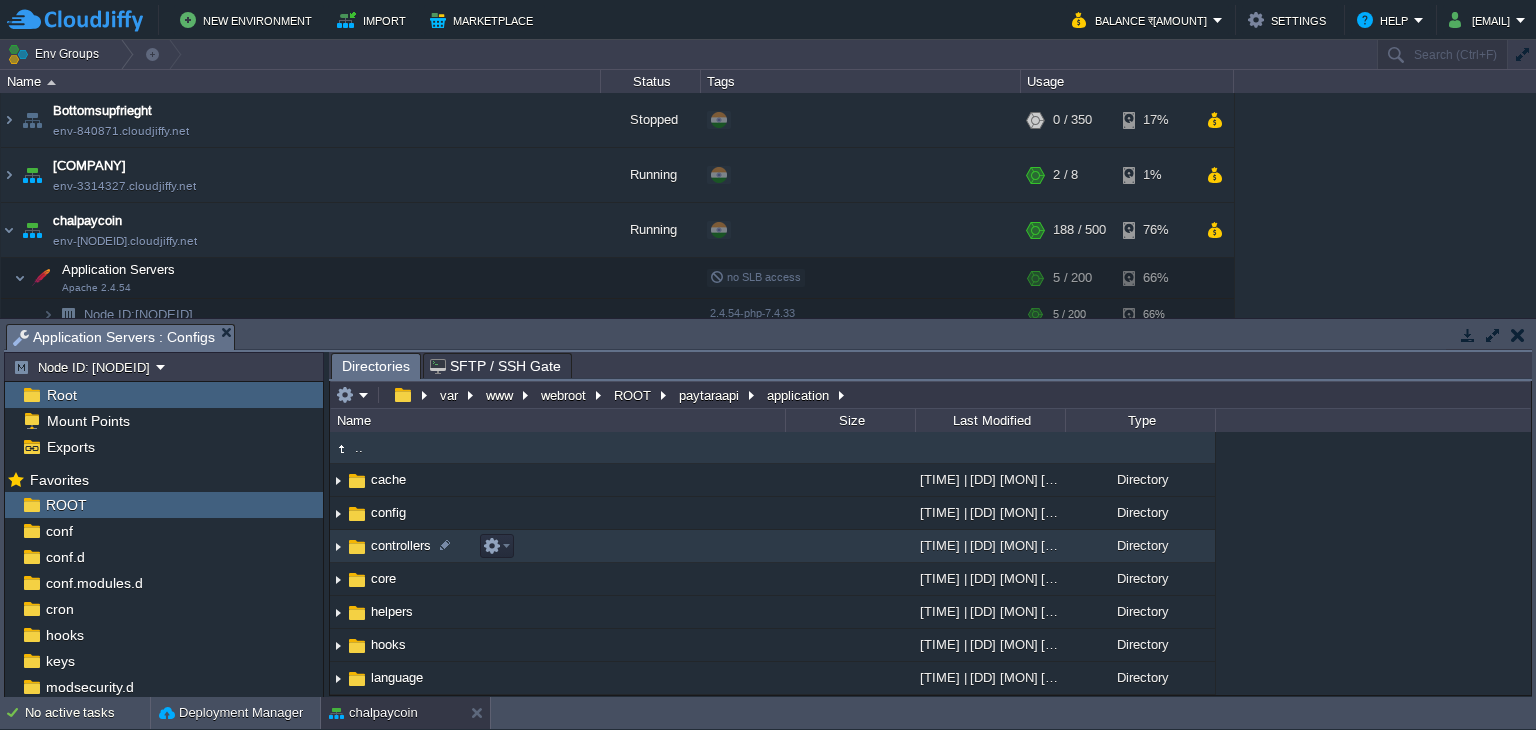 click on "controllers" at bounding box center (557, 546) 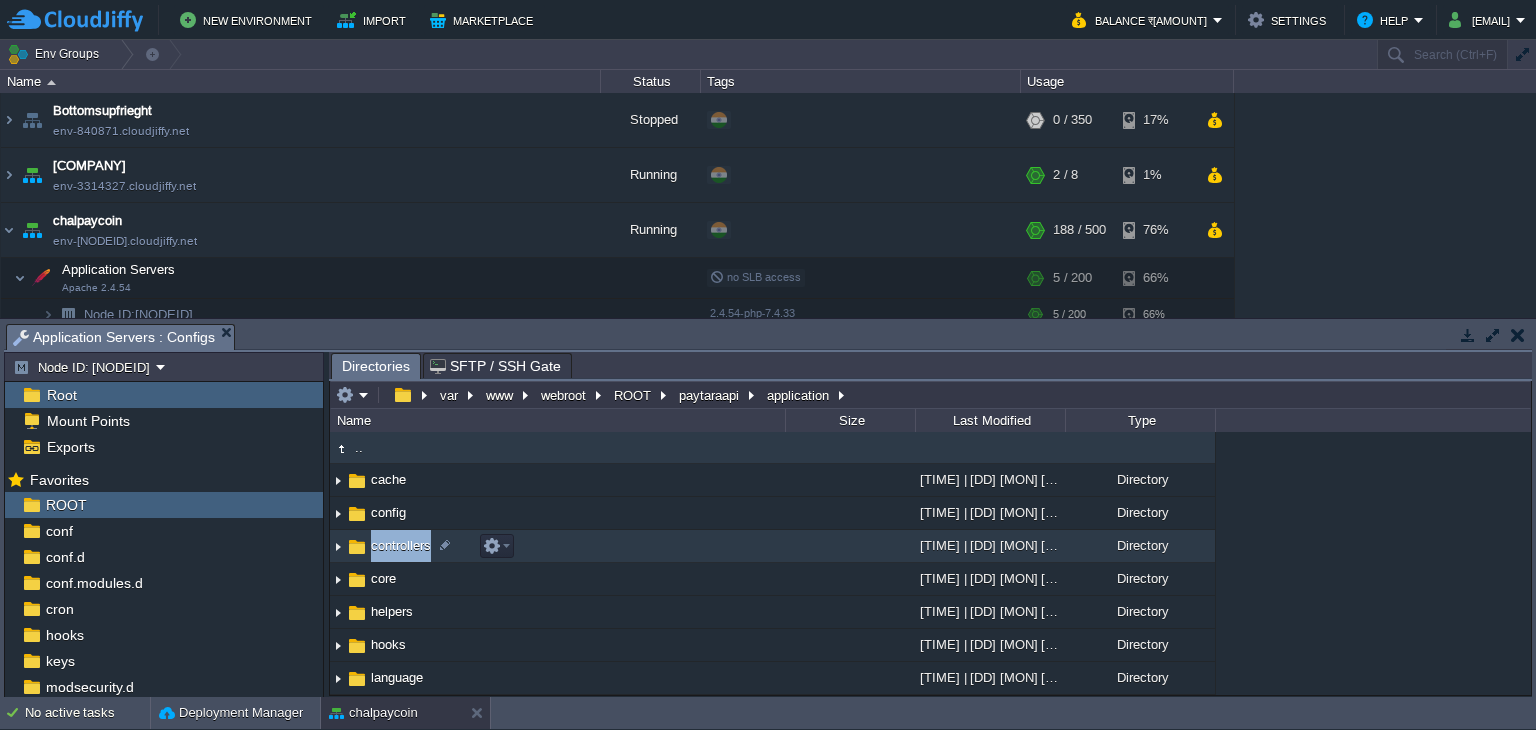 click on "controllers" at bounding box center [557, 546] 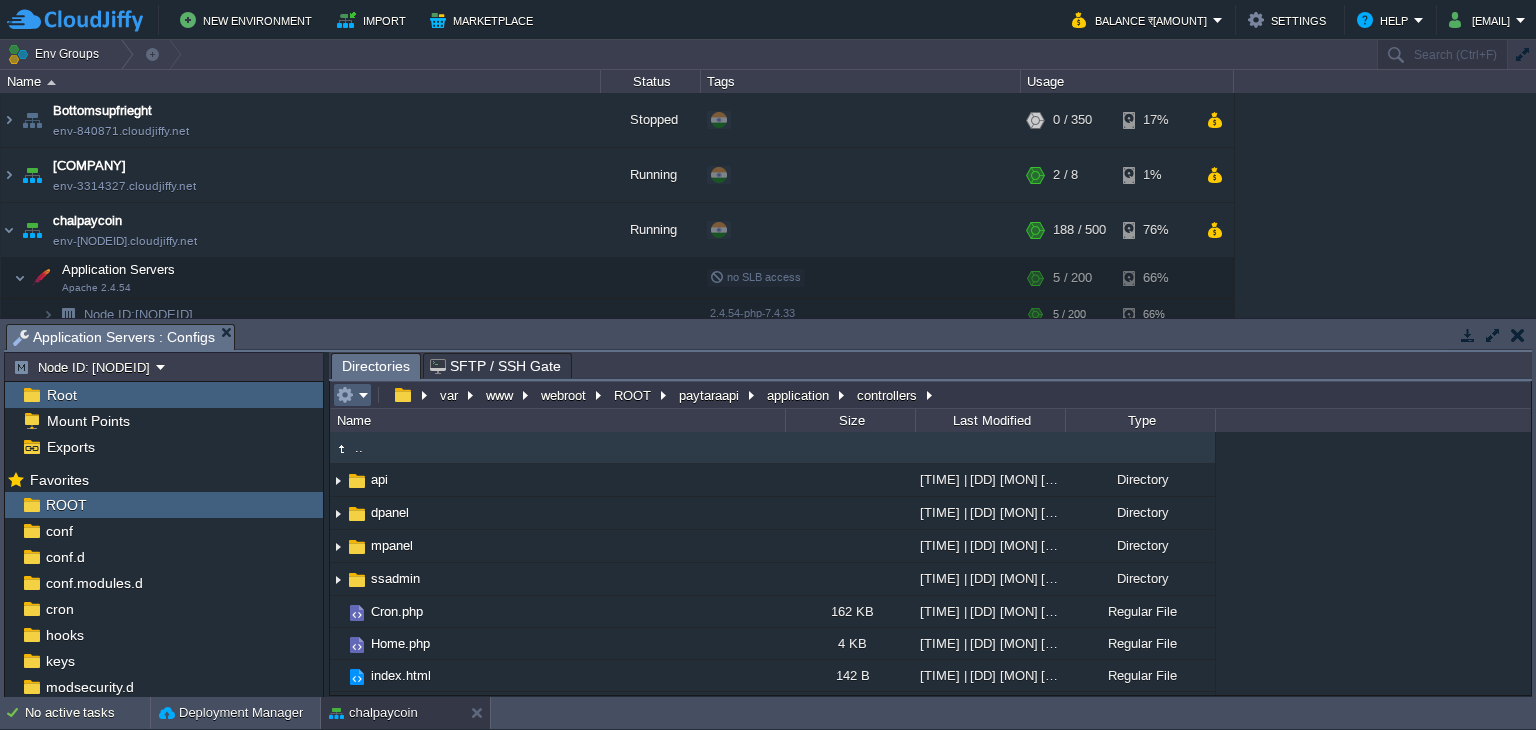 click at bounding box center (345, 395) 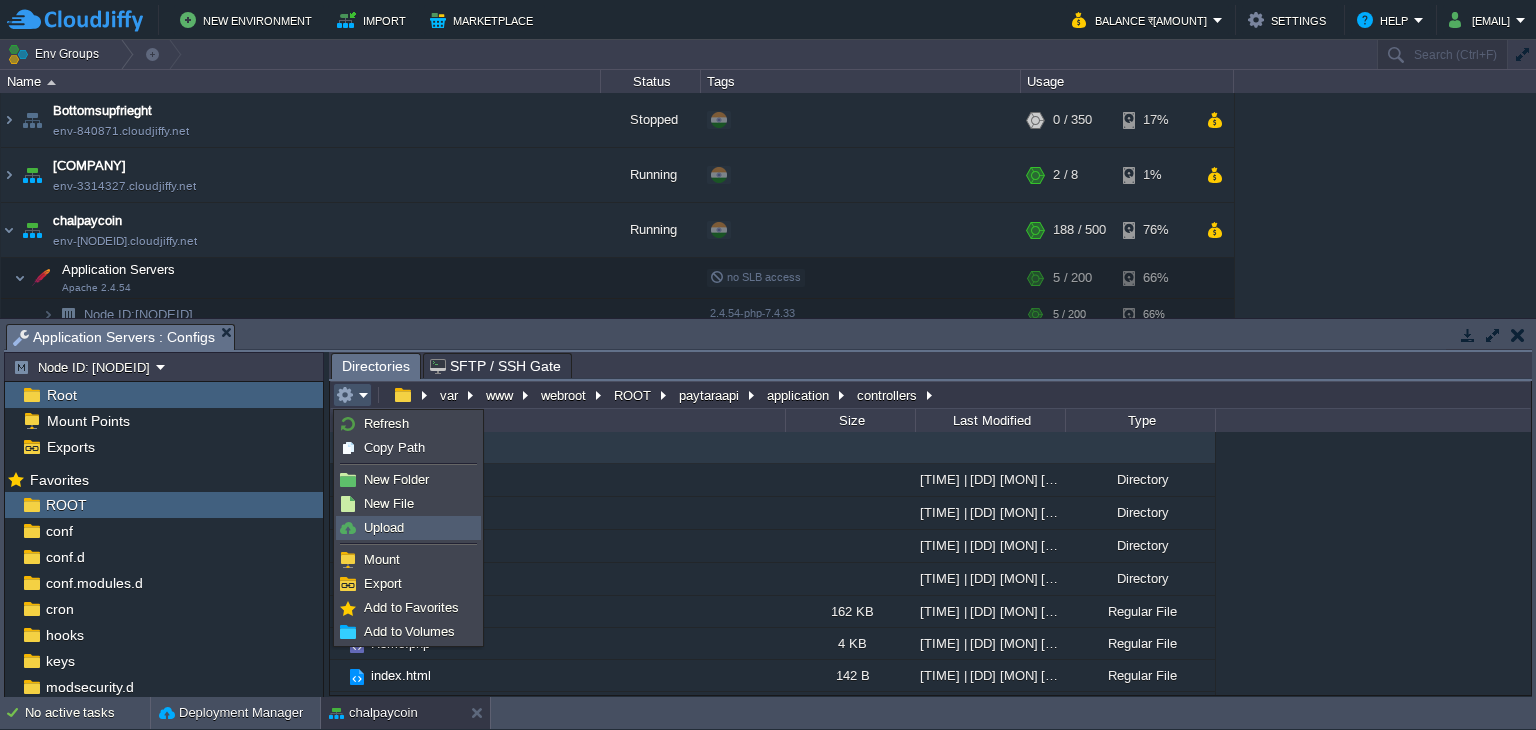 click on "Upload" at bounding box center (408, 528) 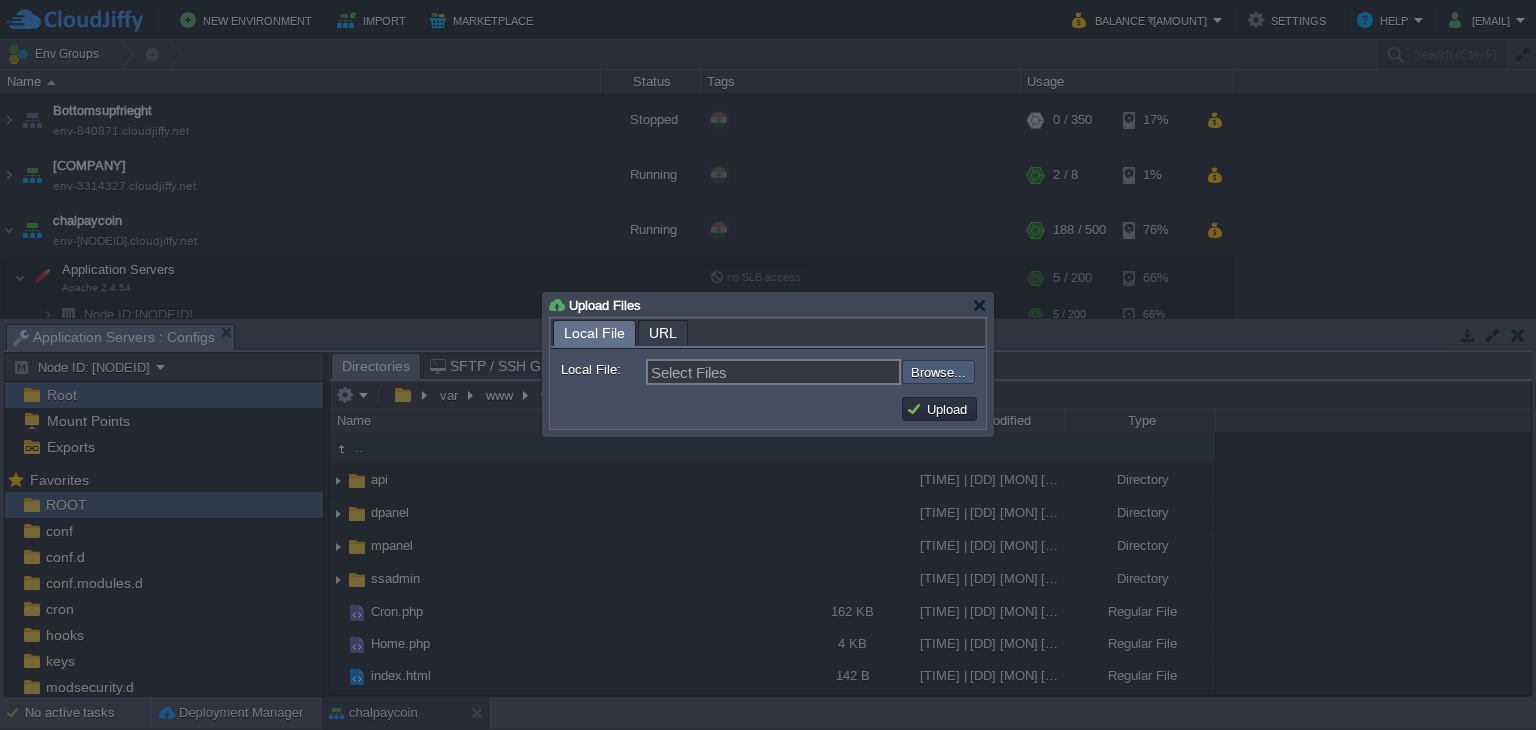 click at bounding box center (848, 372) 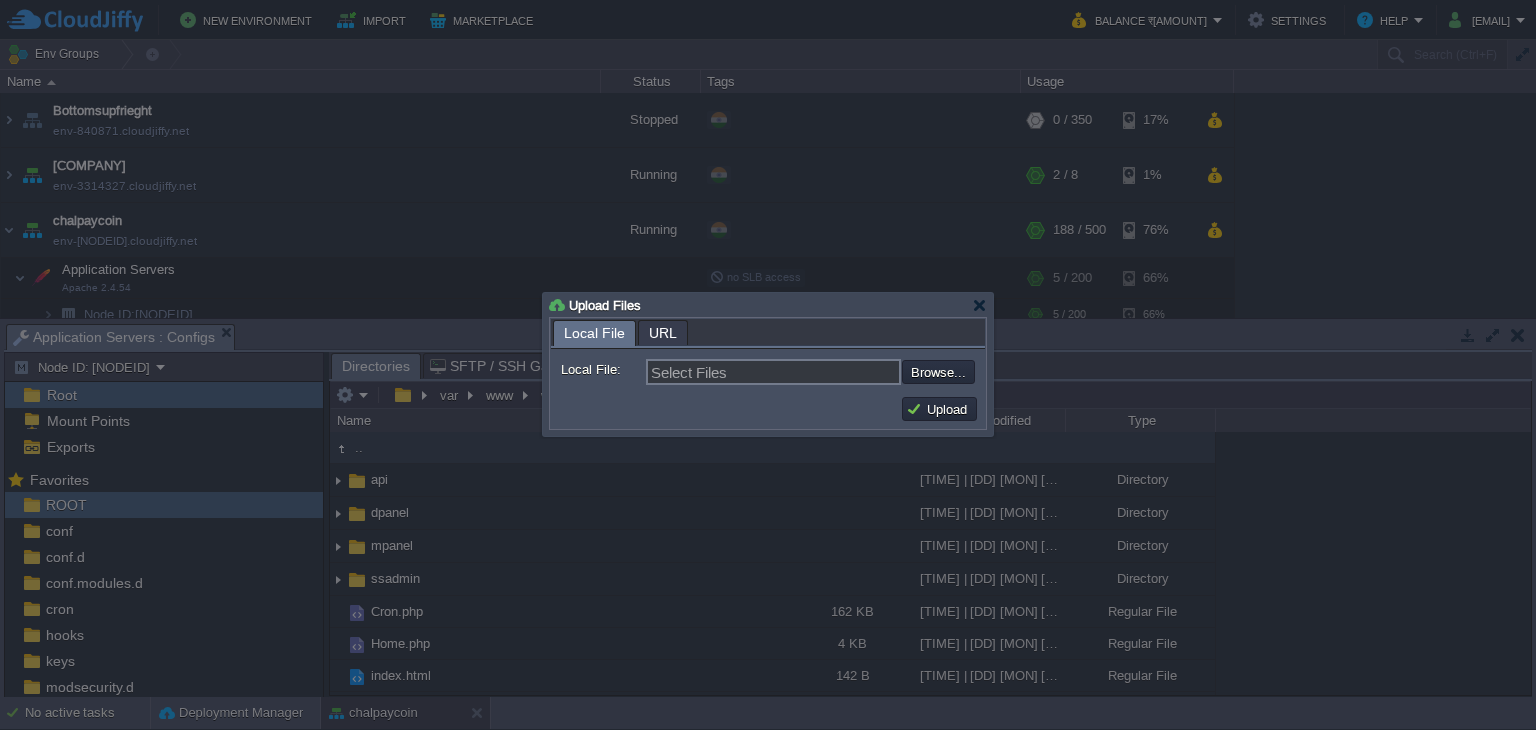 type on "C:\fakepath\Cron.php" 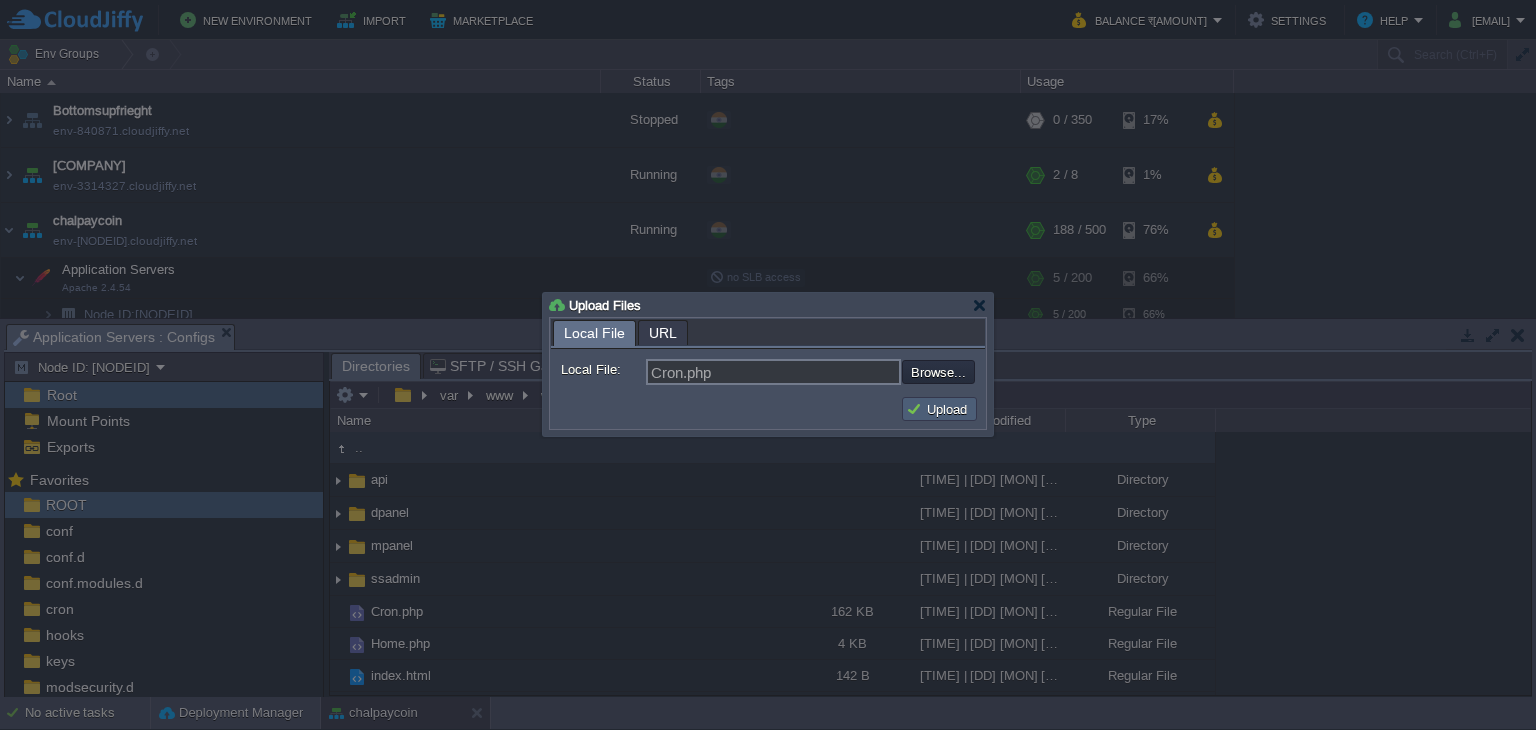 click on "Upload" at bounding box center (939, 409) 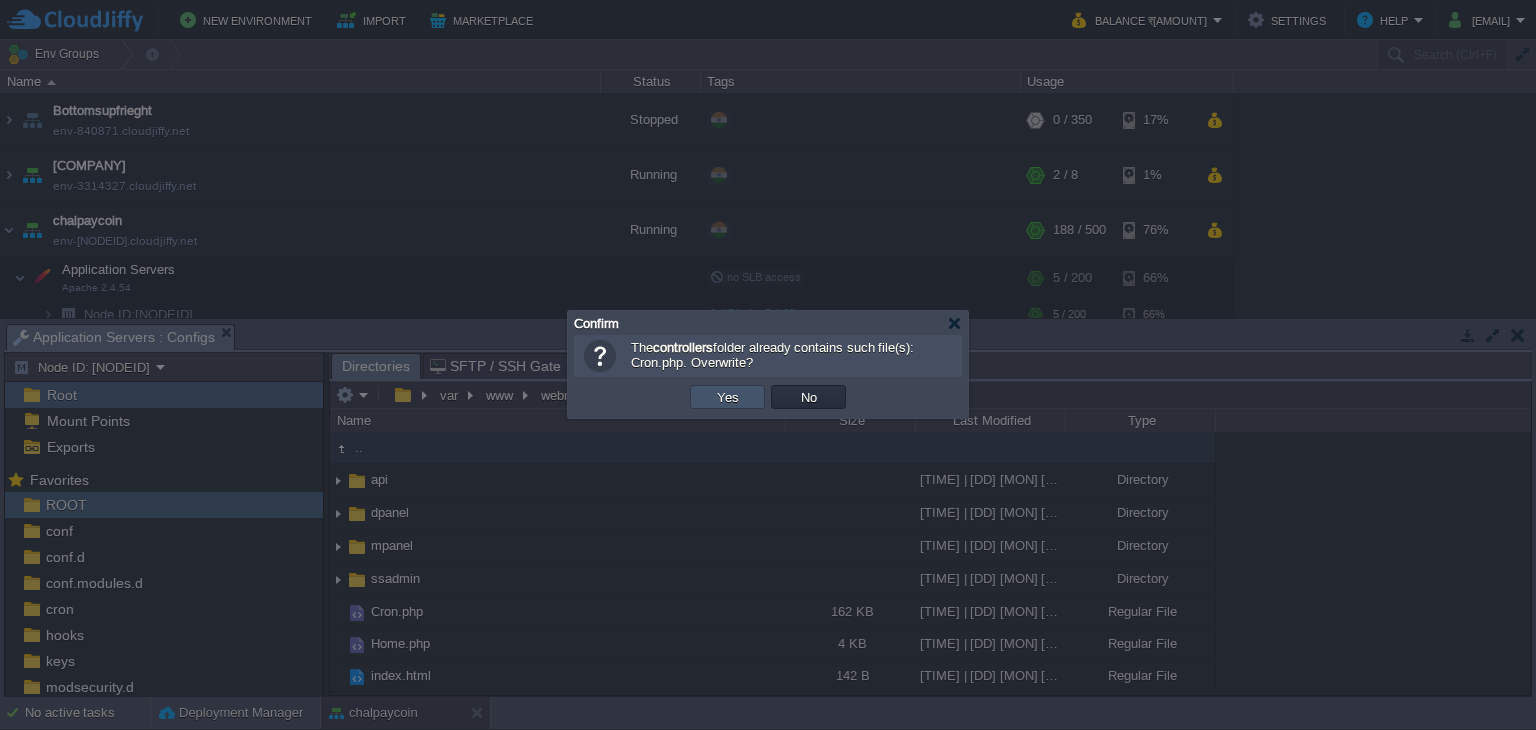 click on "Yes" at bounding box center [728, 397] 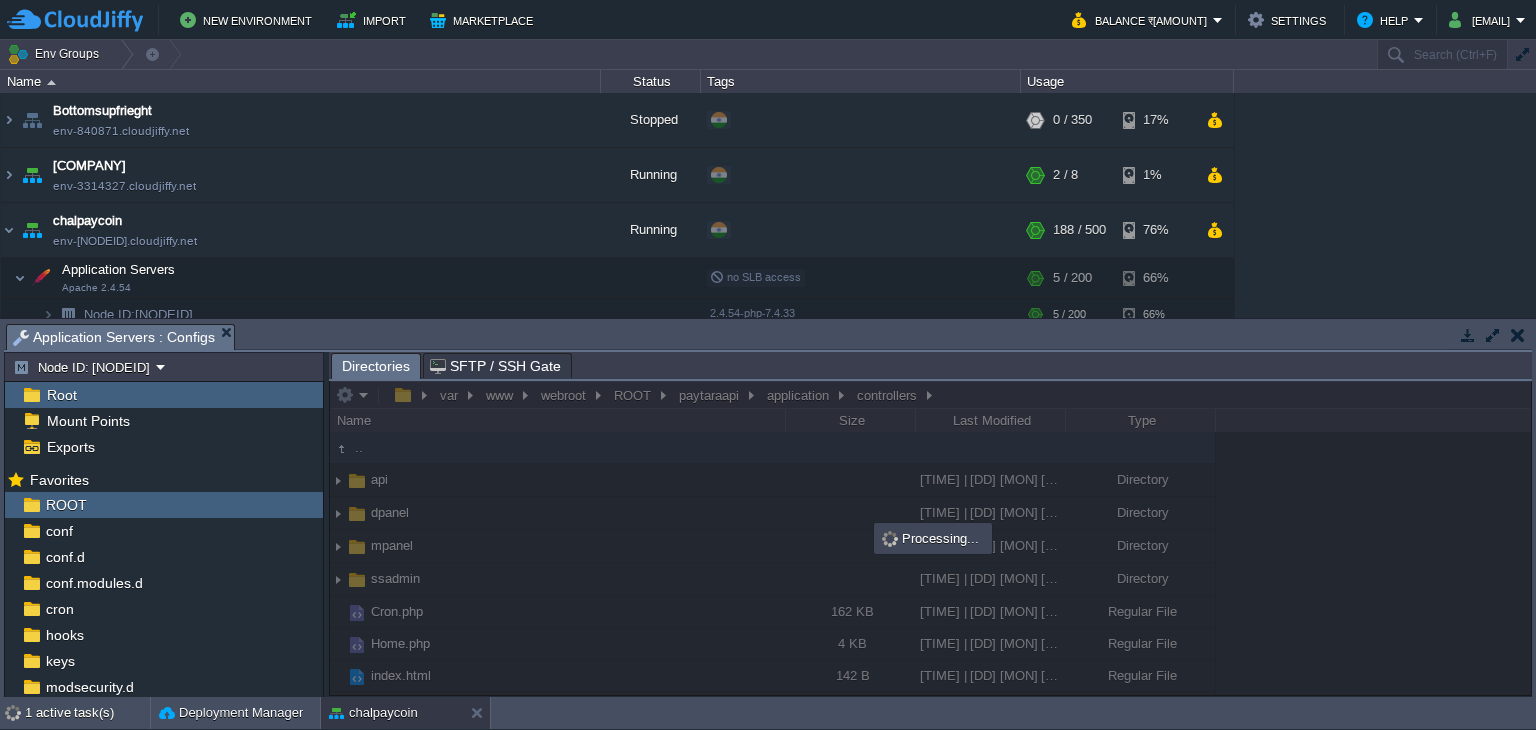 scroll, scrollTop: 0, scrollLeft: 0, axis: both 